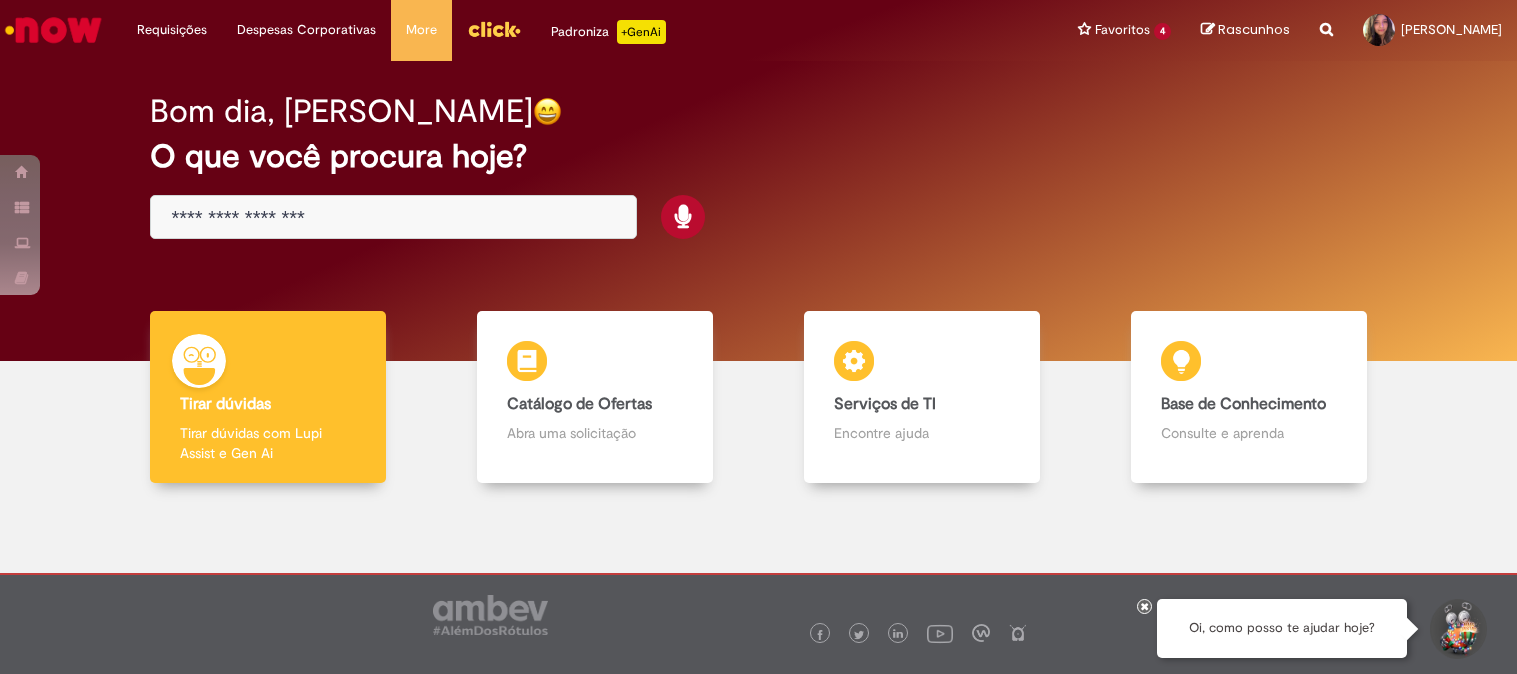 scroll, scrollTop: 0, scrollLeft: 0, axis: both 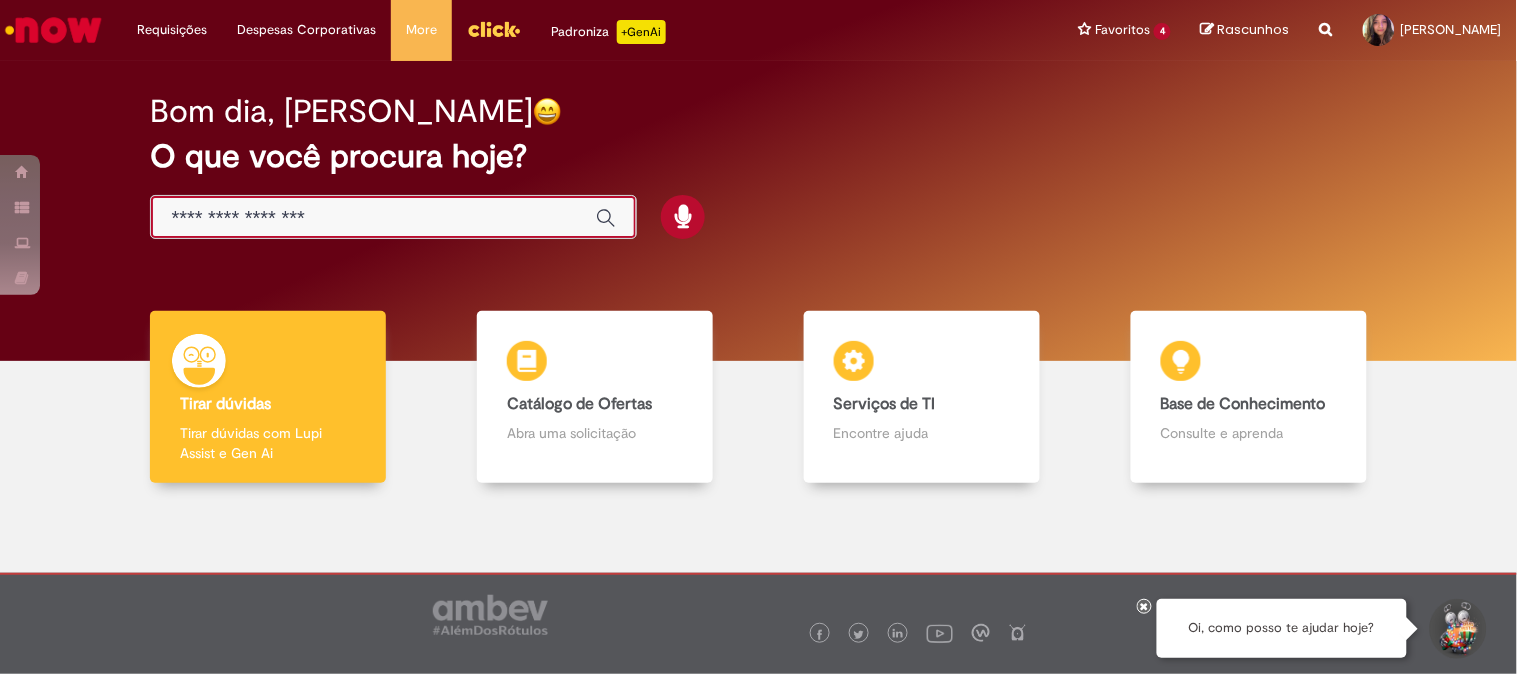 click at bounding box center (373, 218) 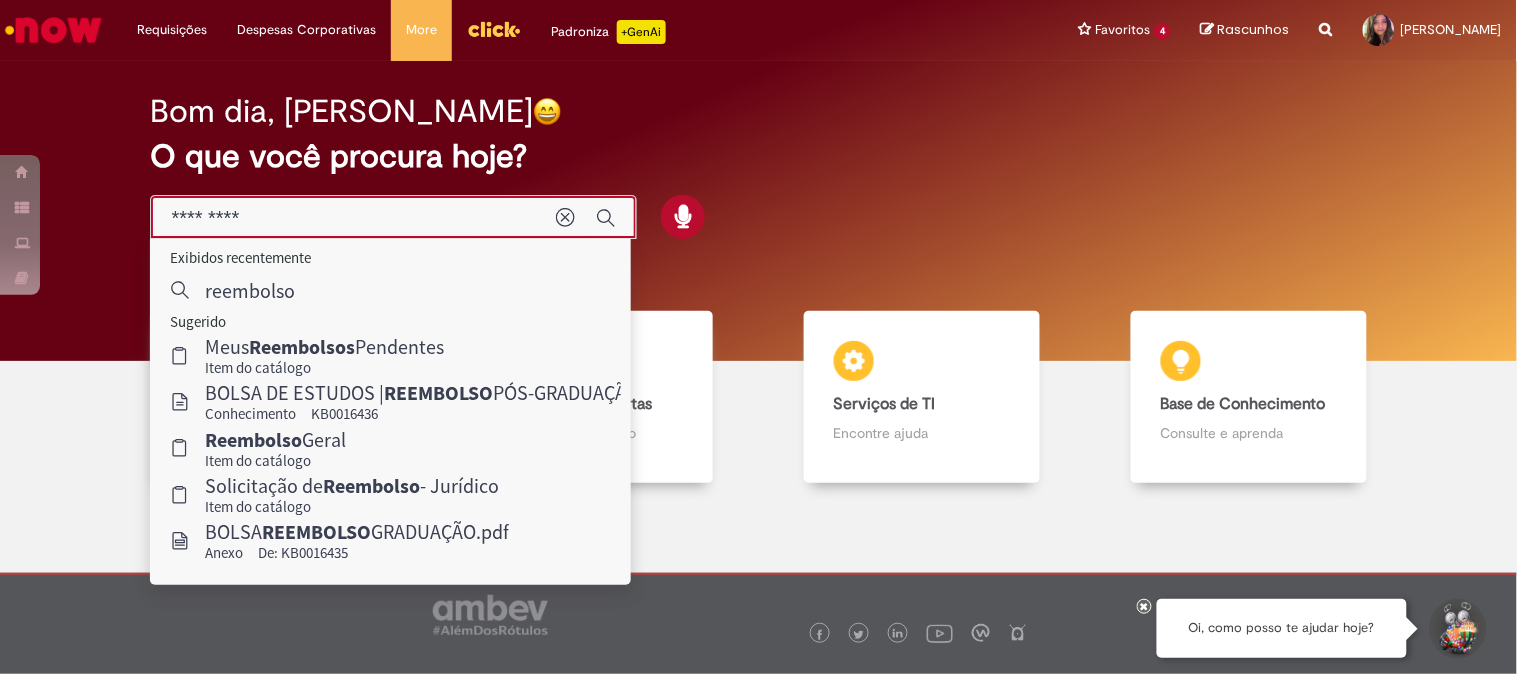 type on "*********" 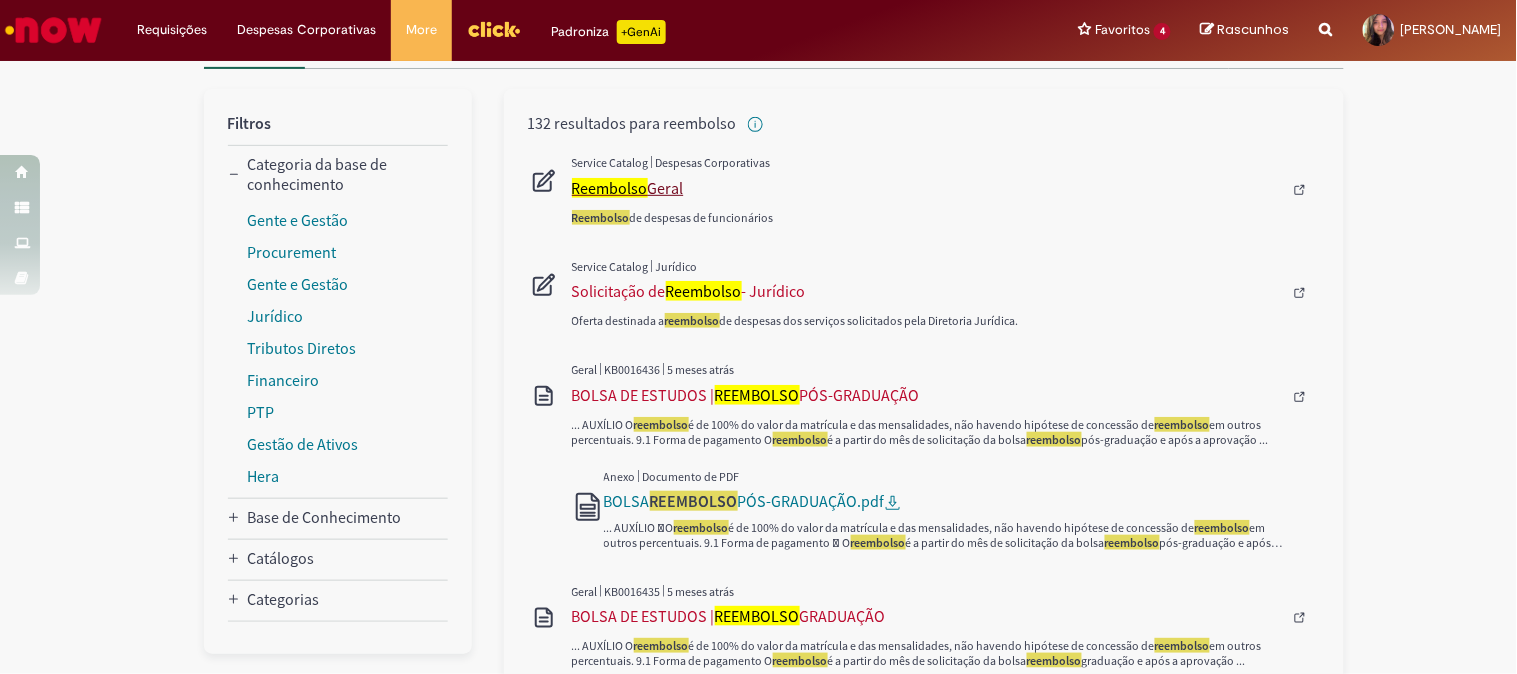 scroll, scrollTop: 111, scrollLeft: 0, axis: vertical 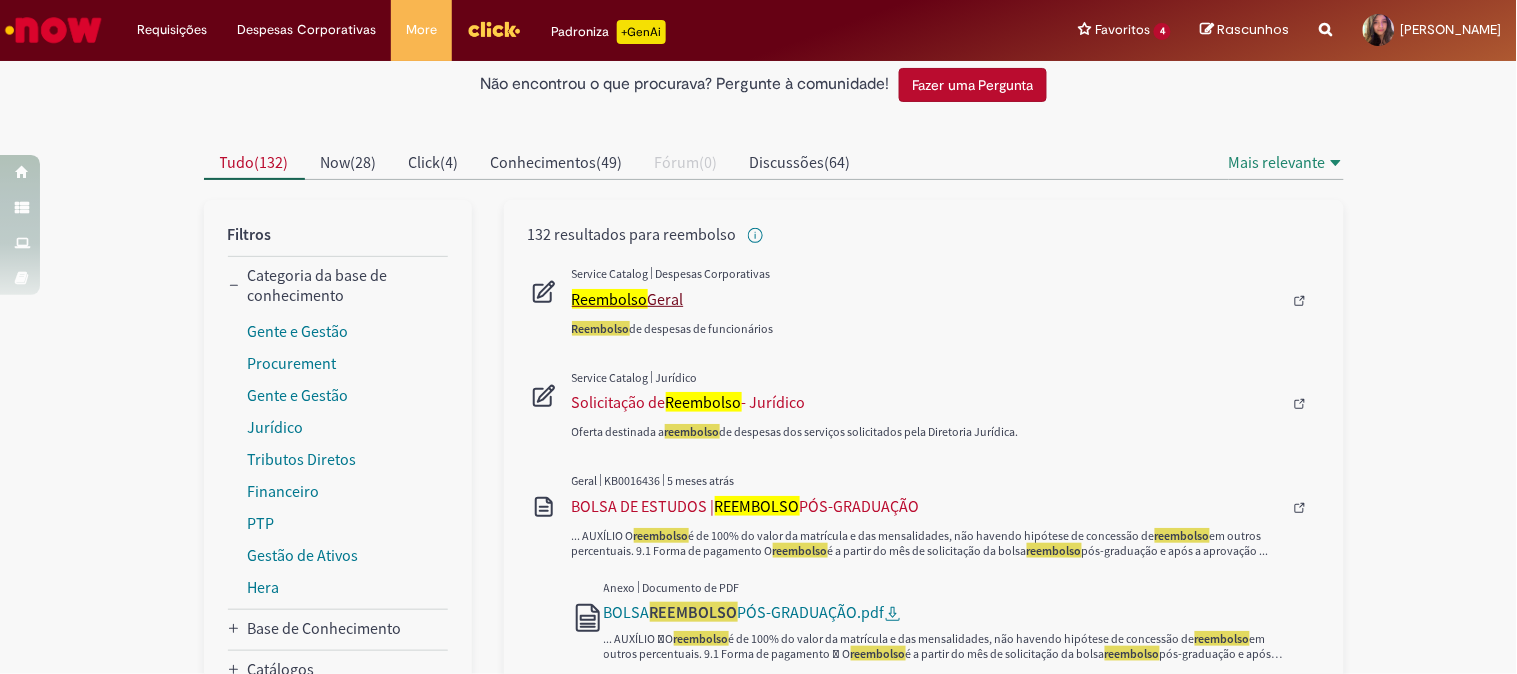 click on "Reembolso" at bounding box center (610, 299) 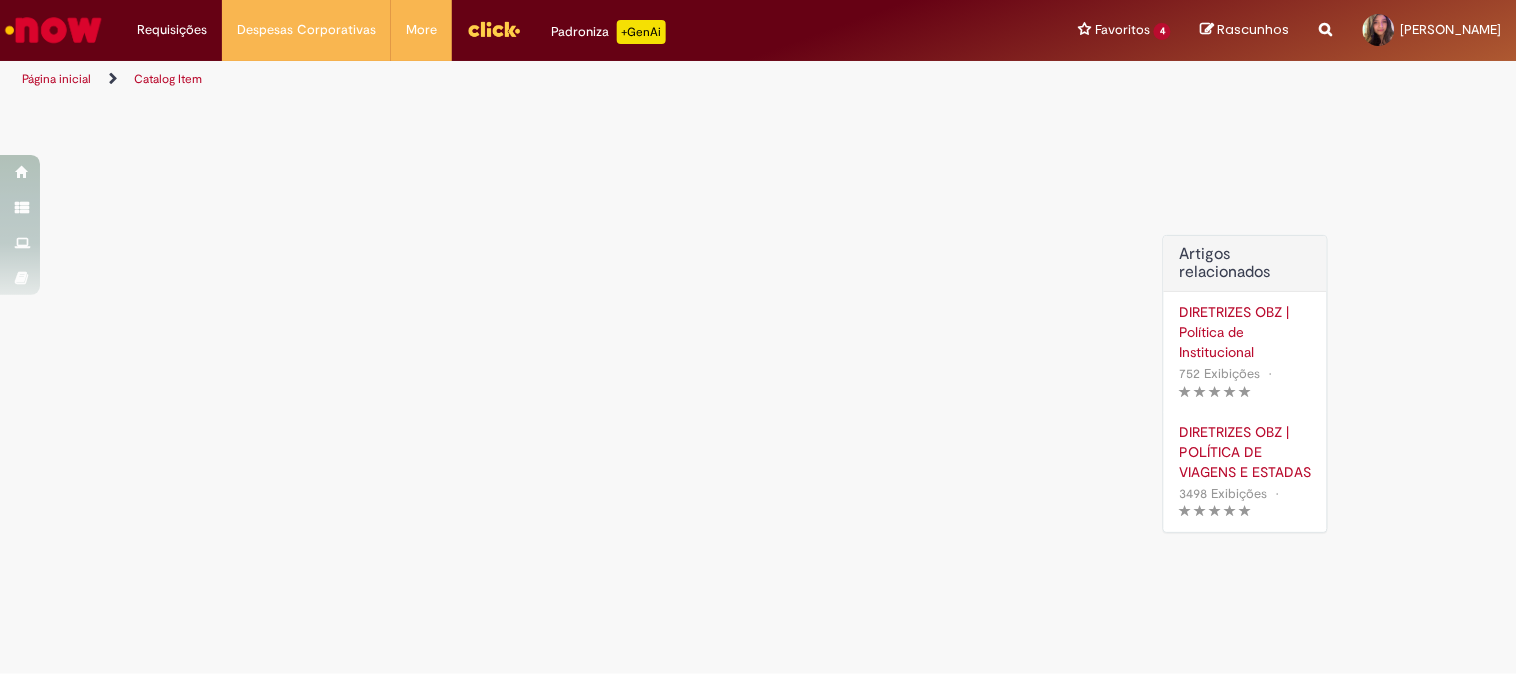 scroll, scrollTop: 0, scrollLeft: 0, axis: both 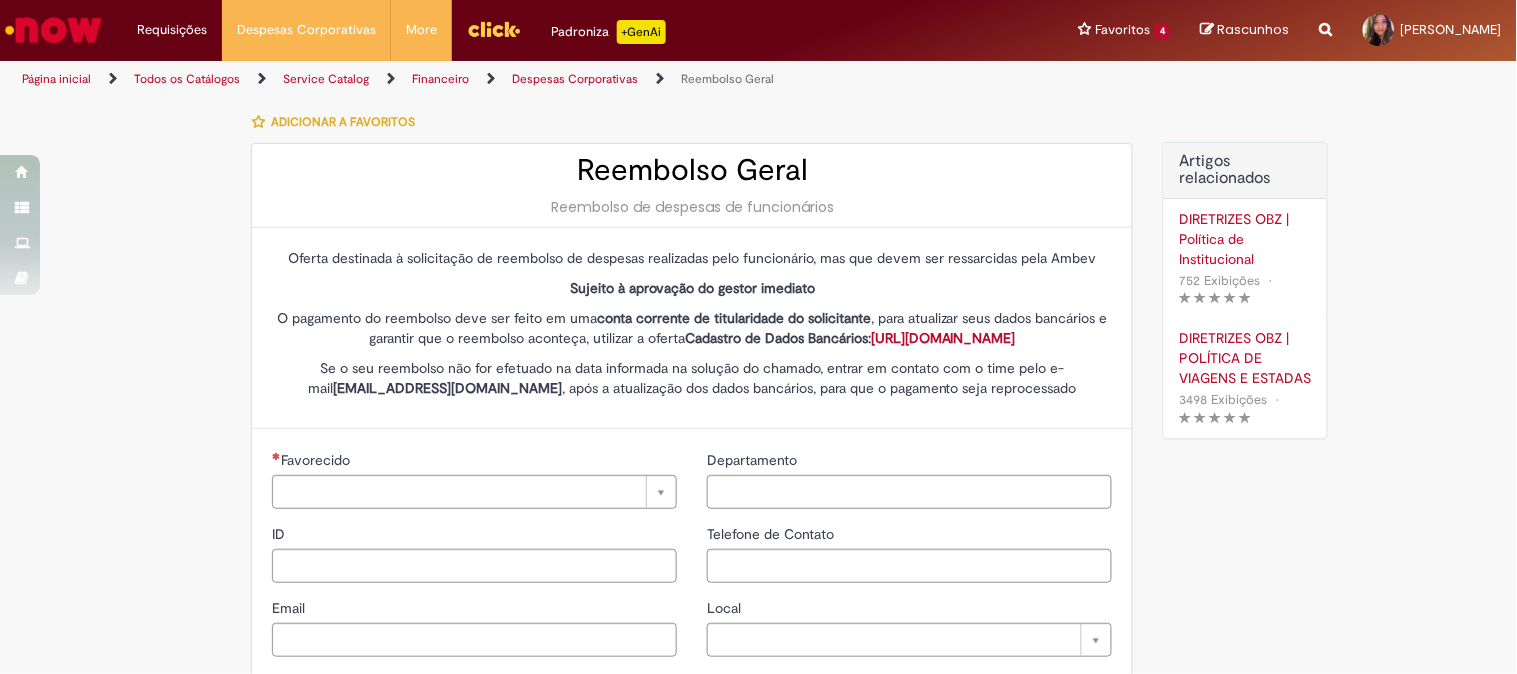type on "********" 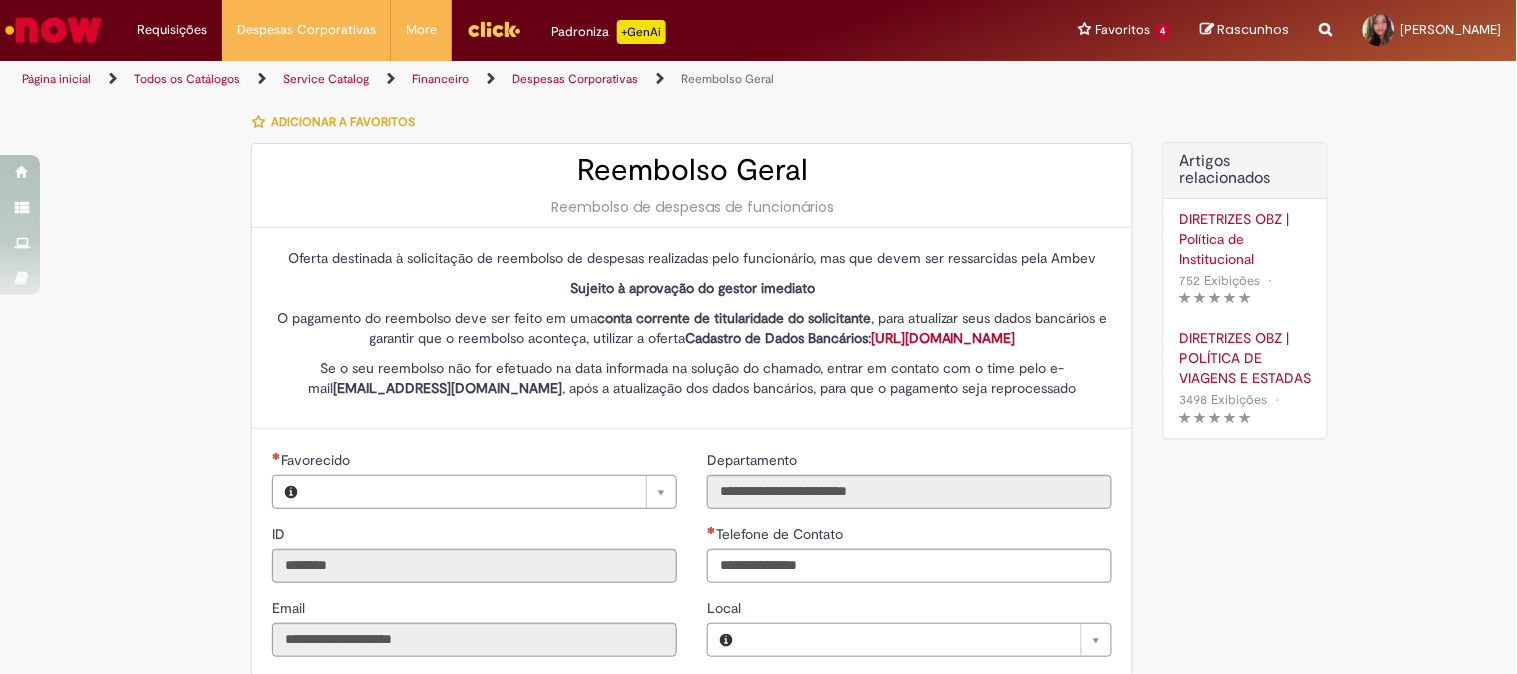 type on "**********" 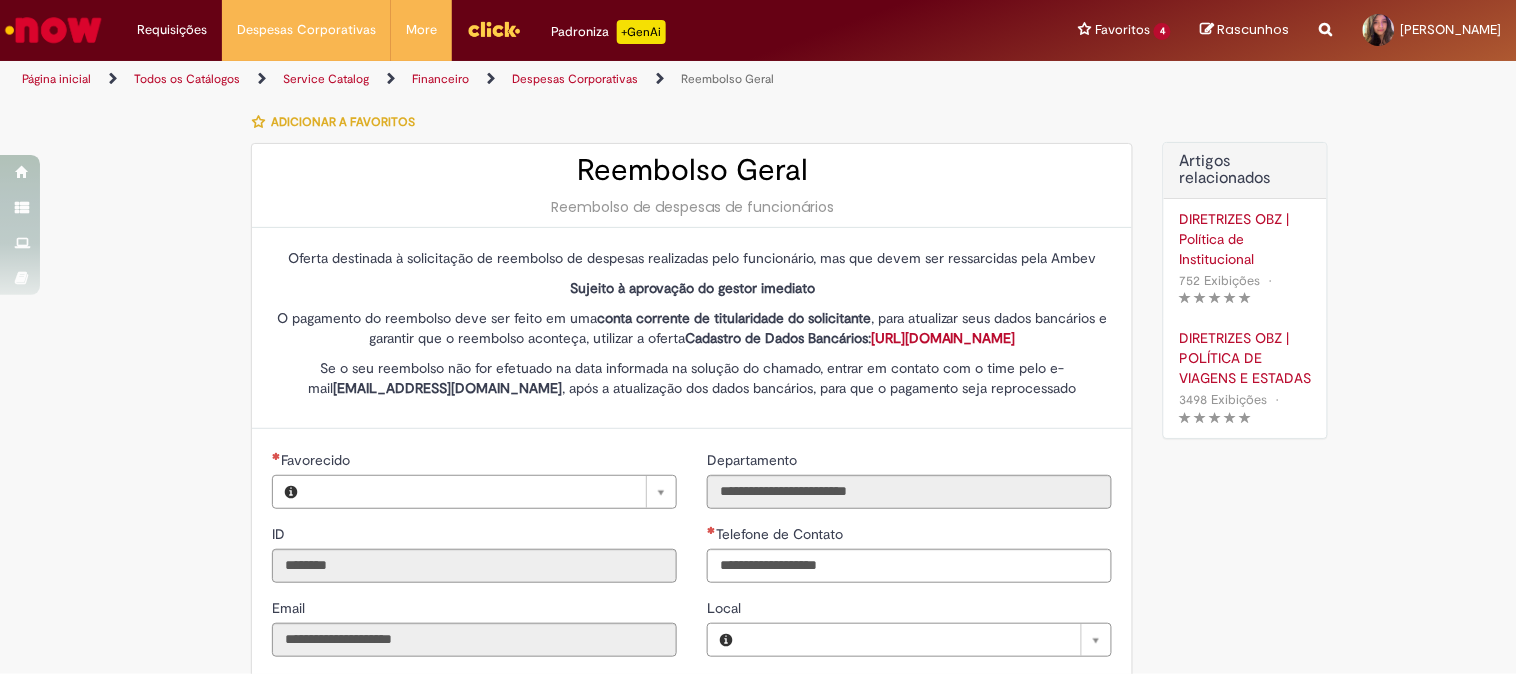 type on "**********" 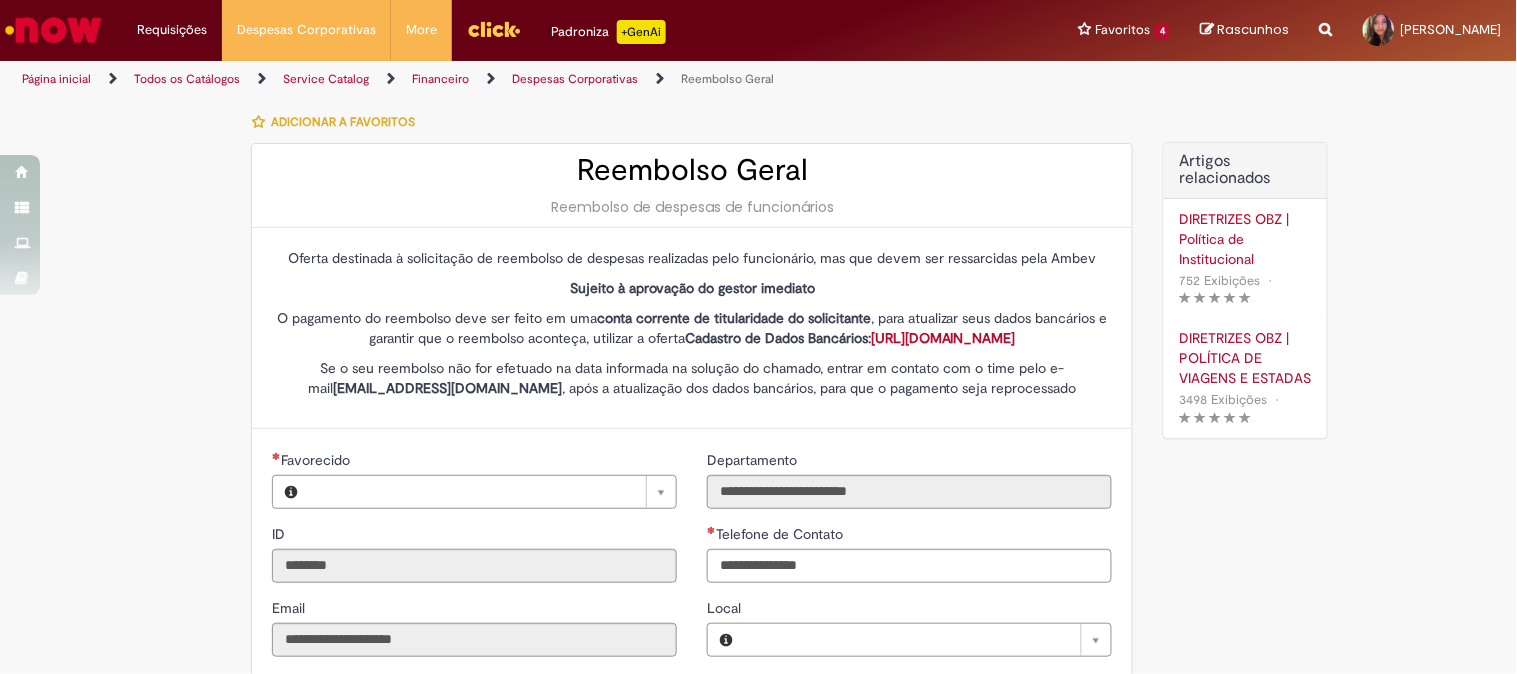 type on "**********" 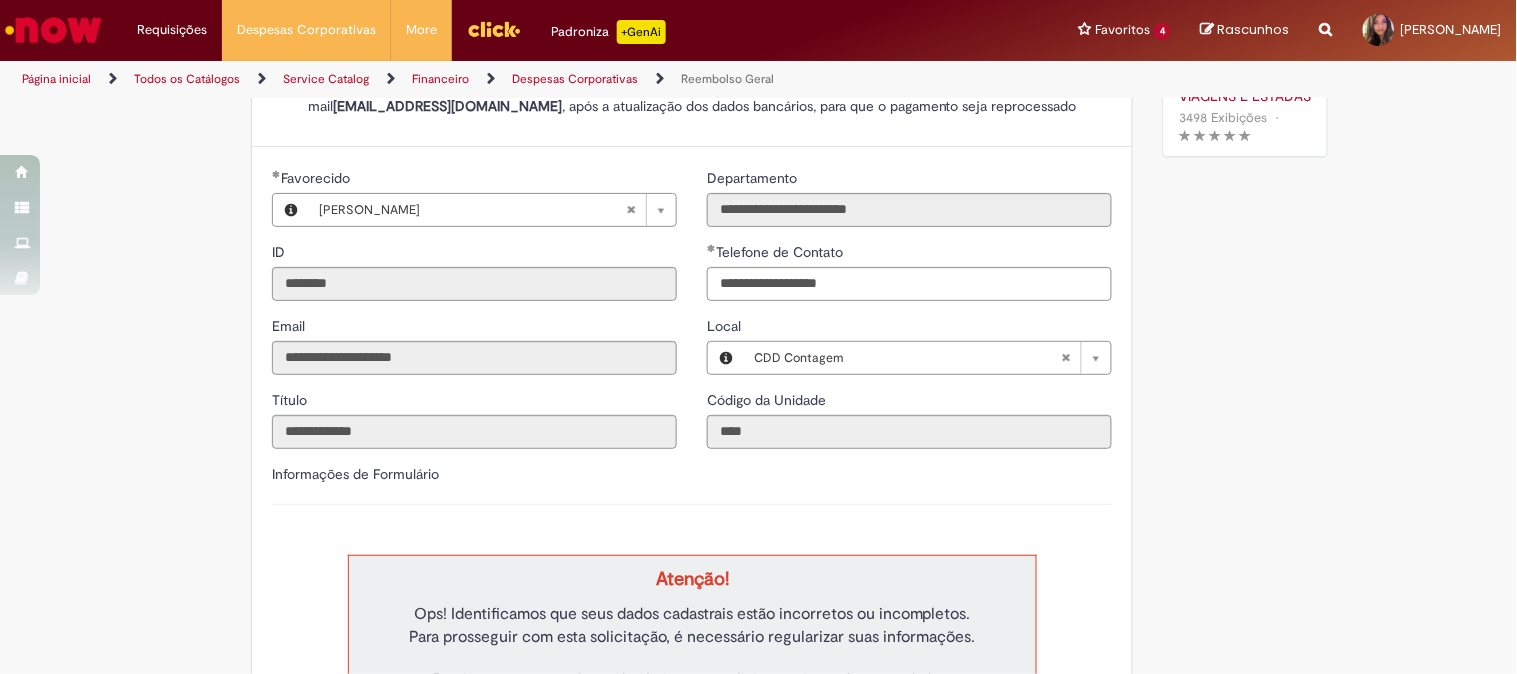 scroll, scrollTop: 504, scrollLeft: 0, axis: vertical 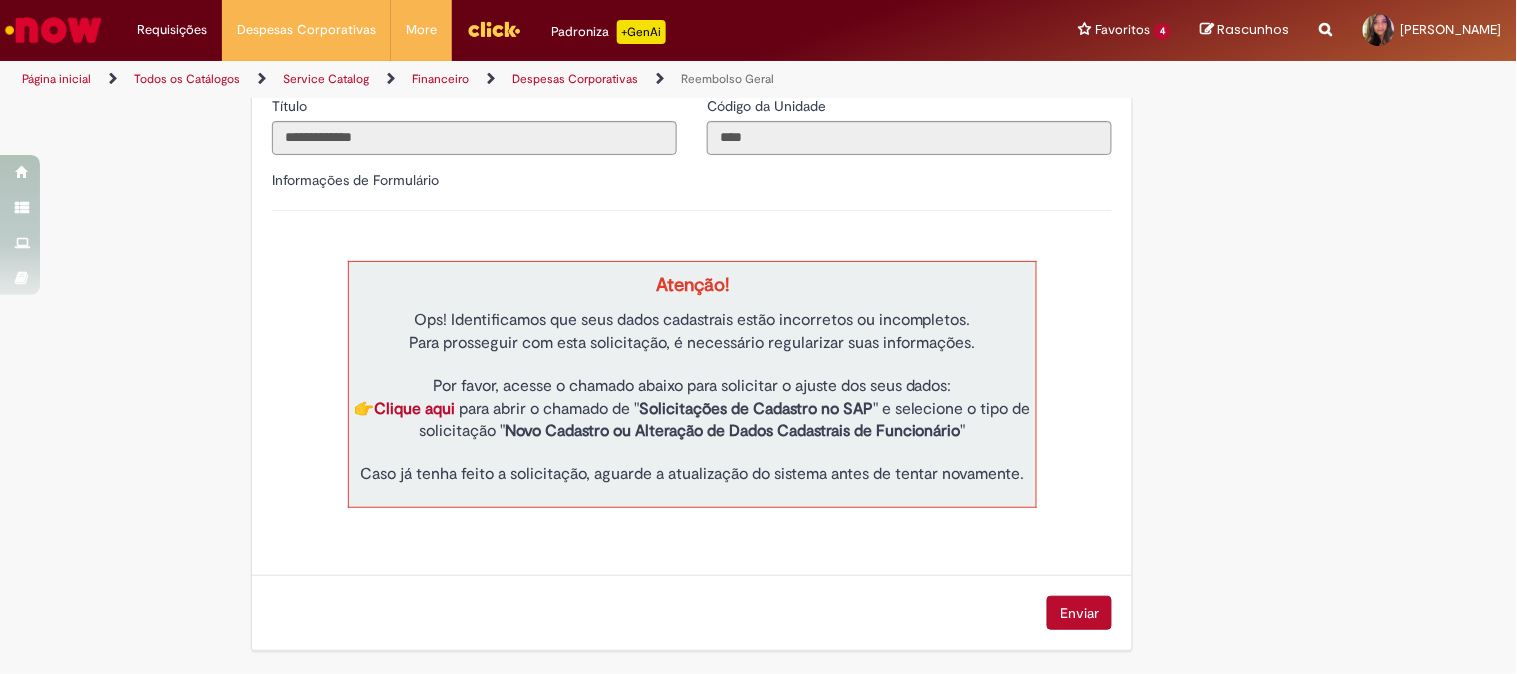 click on "Clique aqui" at bounding box center [414, 409] 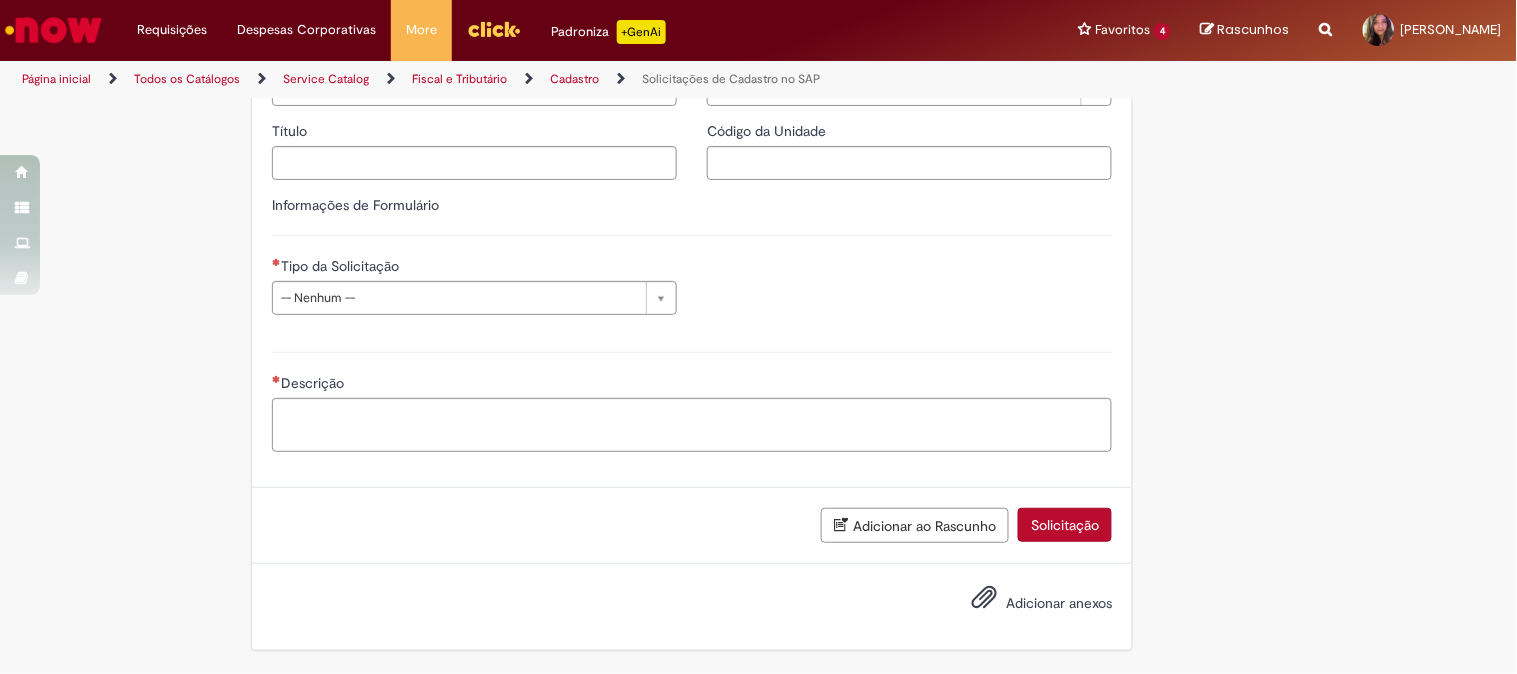 type on "********" 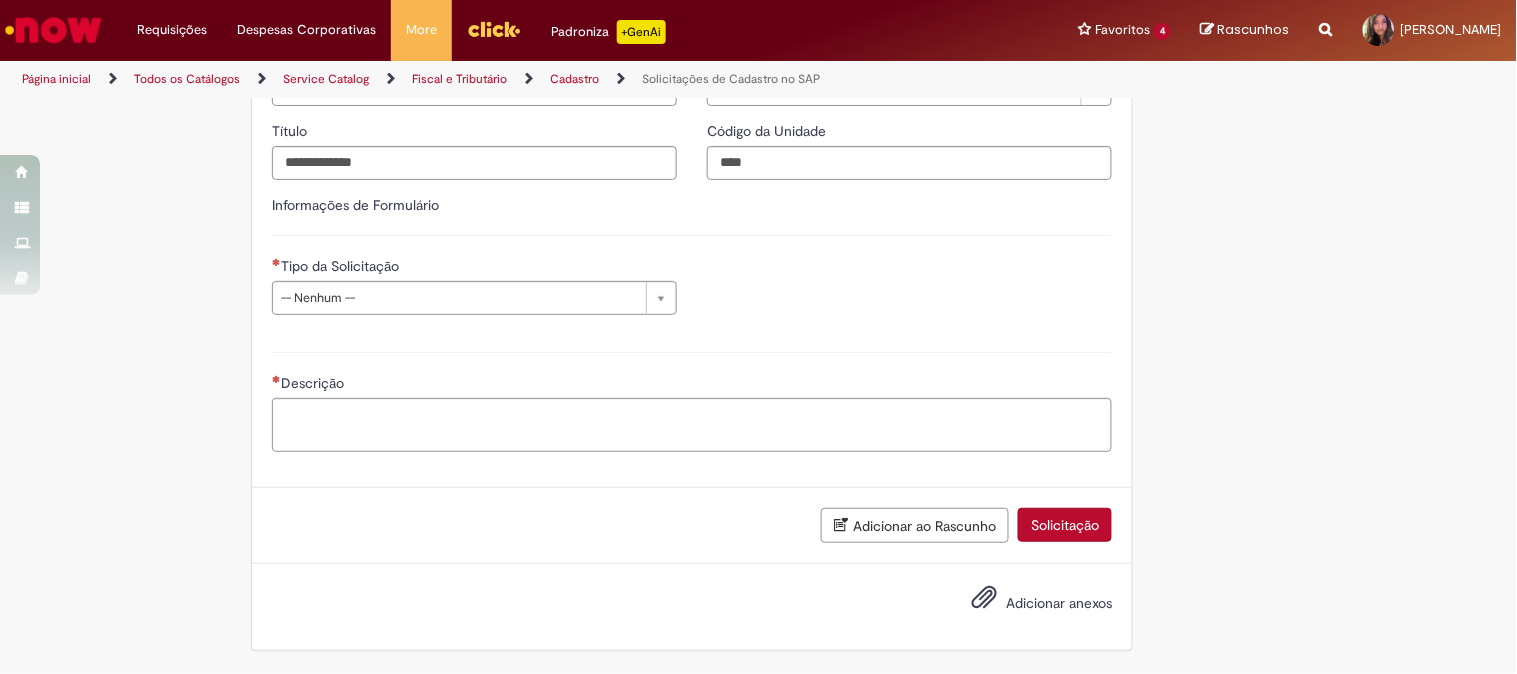 scroll, scrollTop: 0, scrollLeft: 0, axis: both 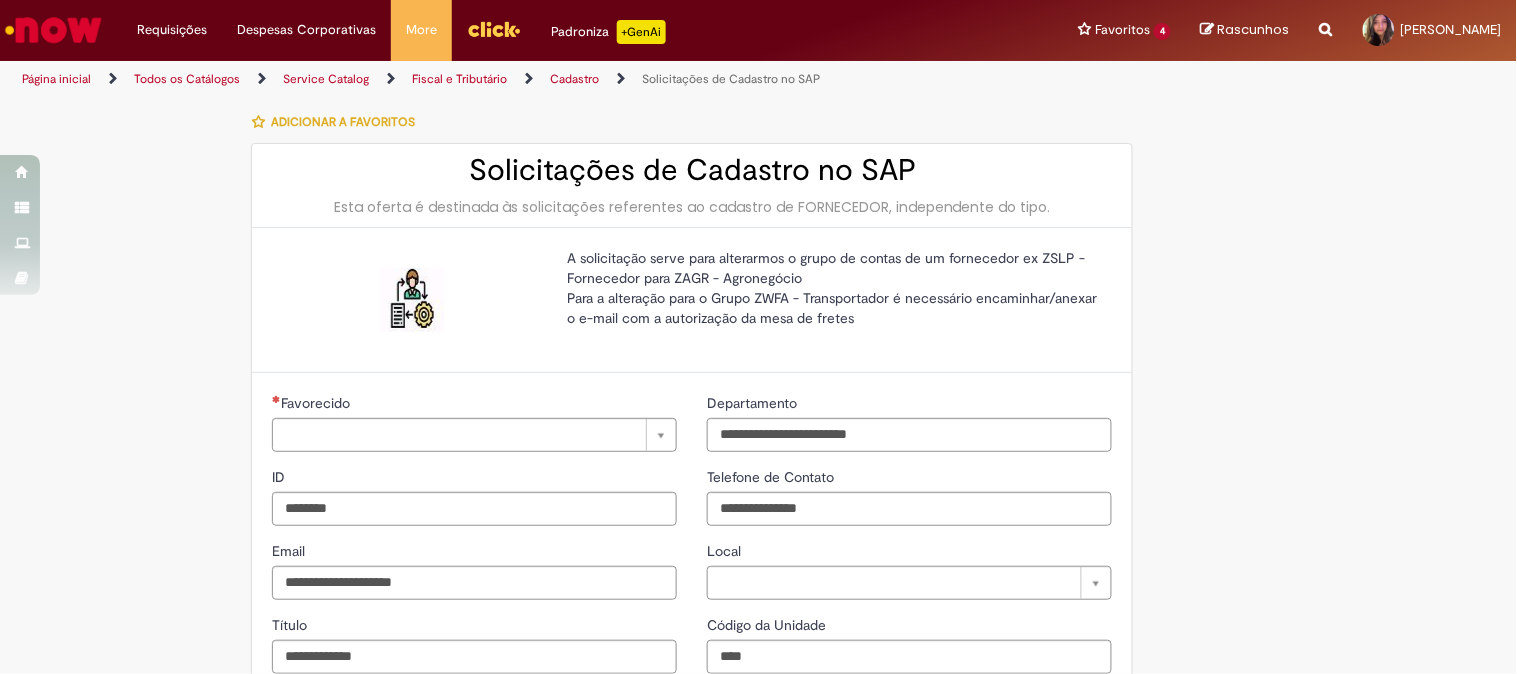 type on "**********" 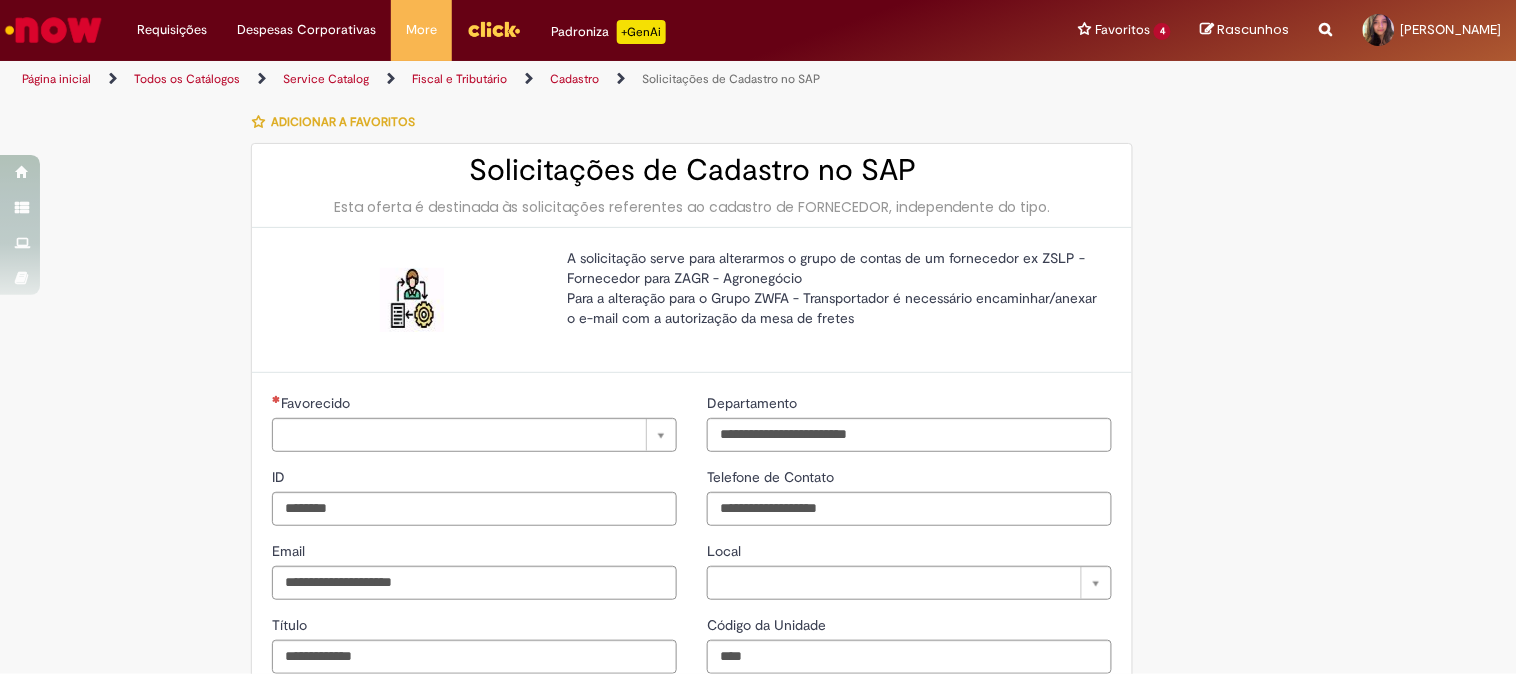 type on "**********" 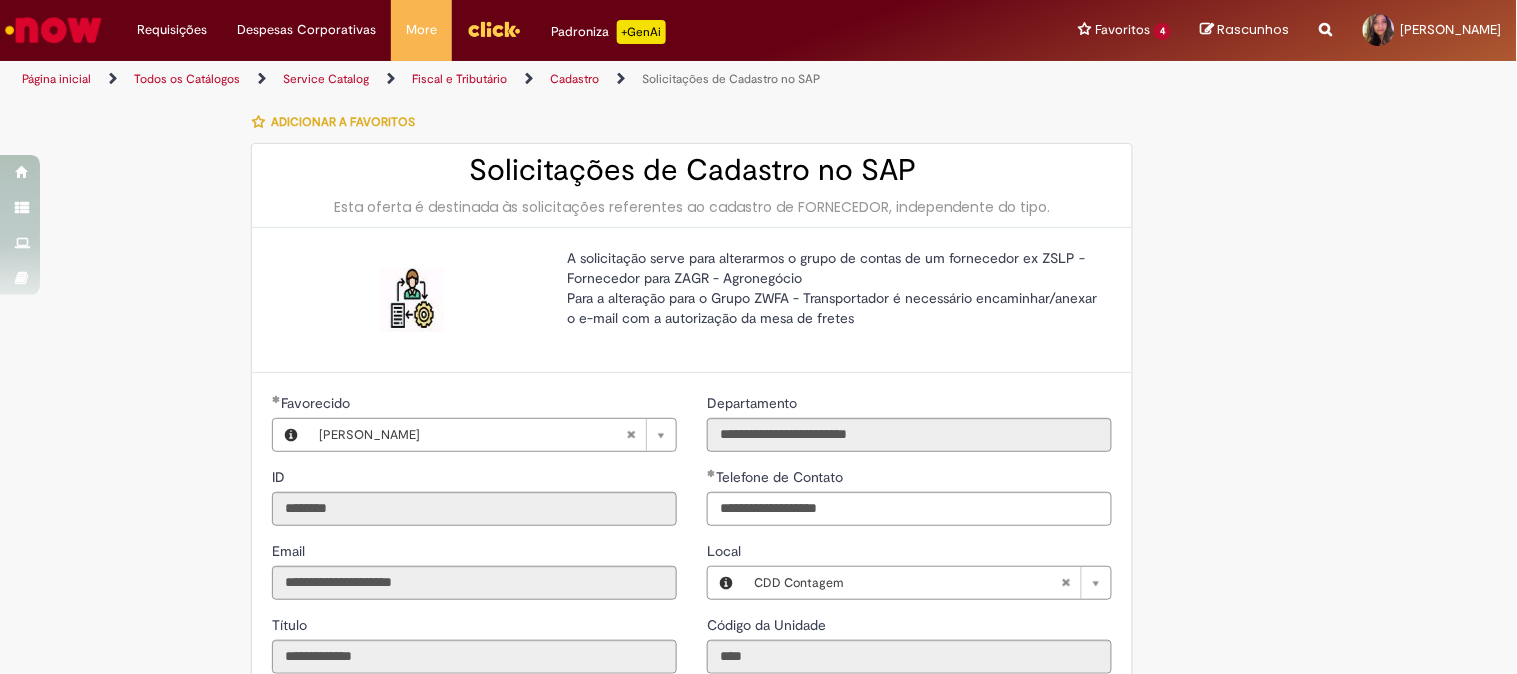 type on "**********" 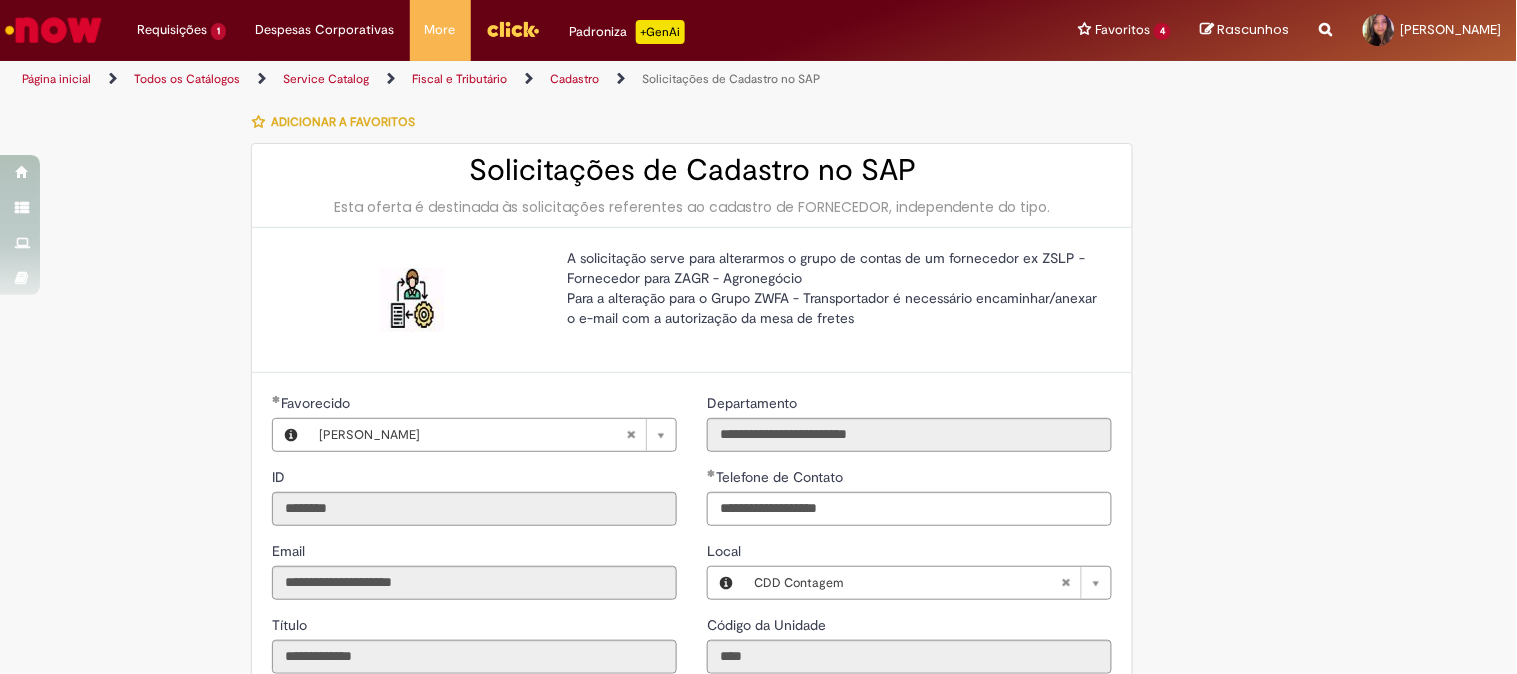 scroll, scrollTop: 444, scrollLeft: 0, axis: vertical 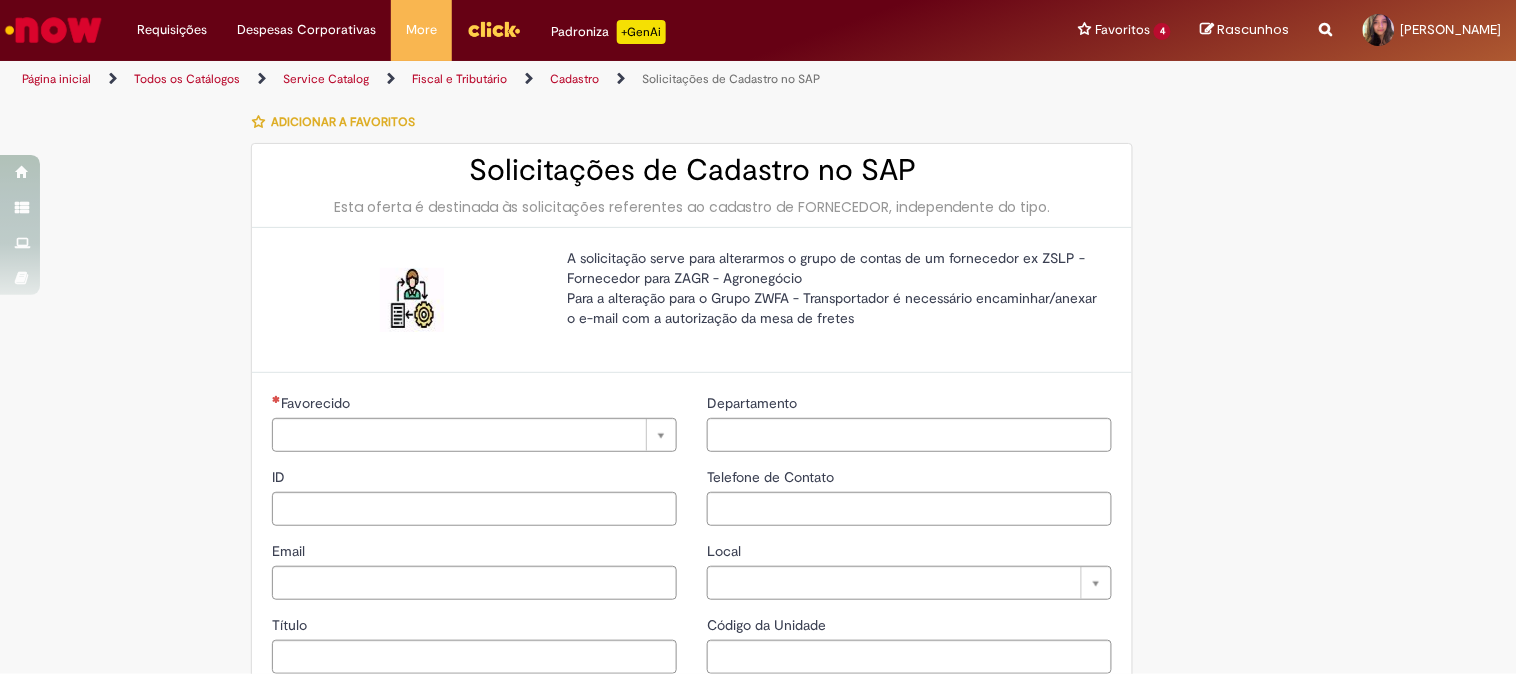 type on "********" 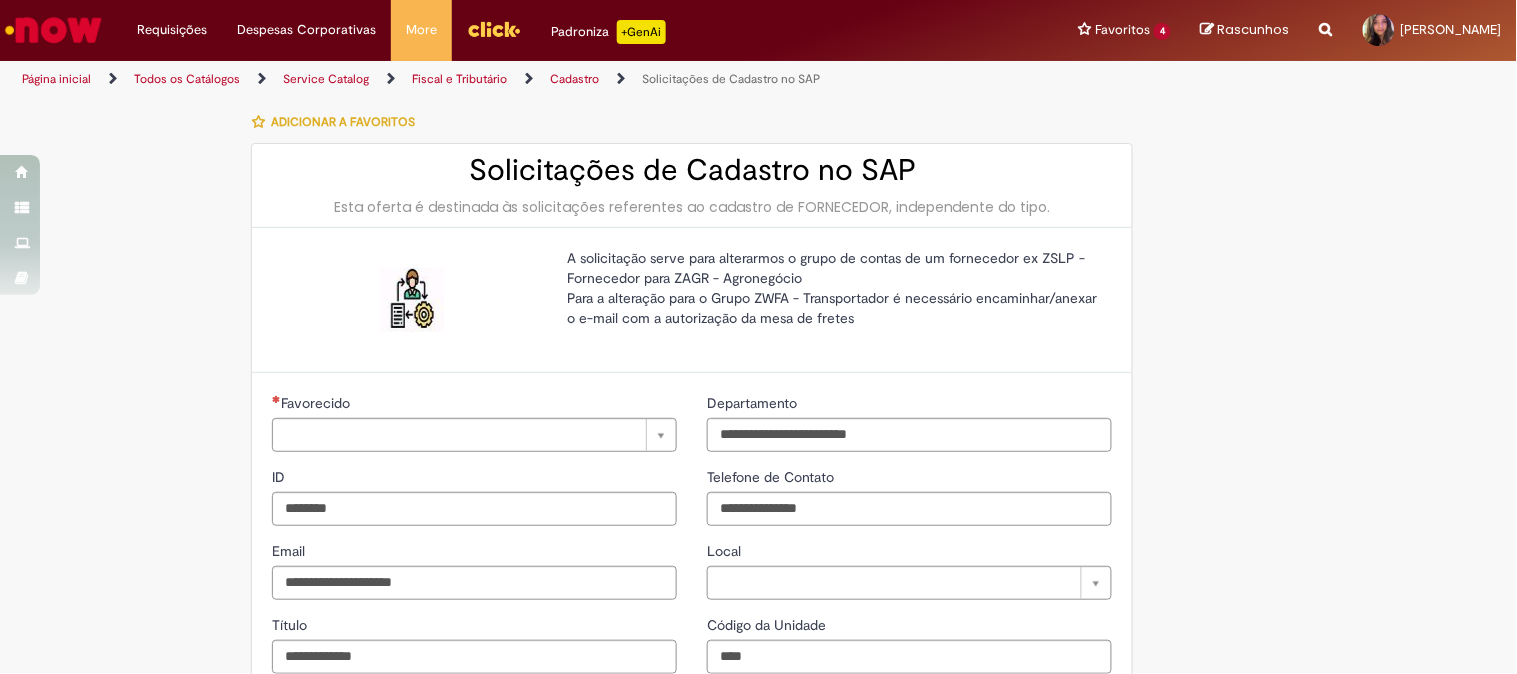type on "**********" 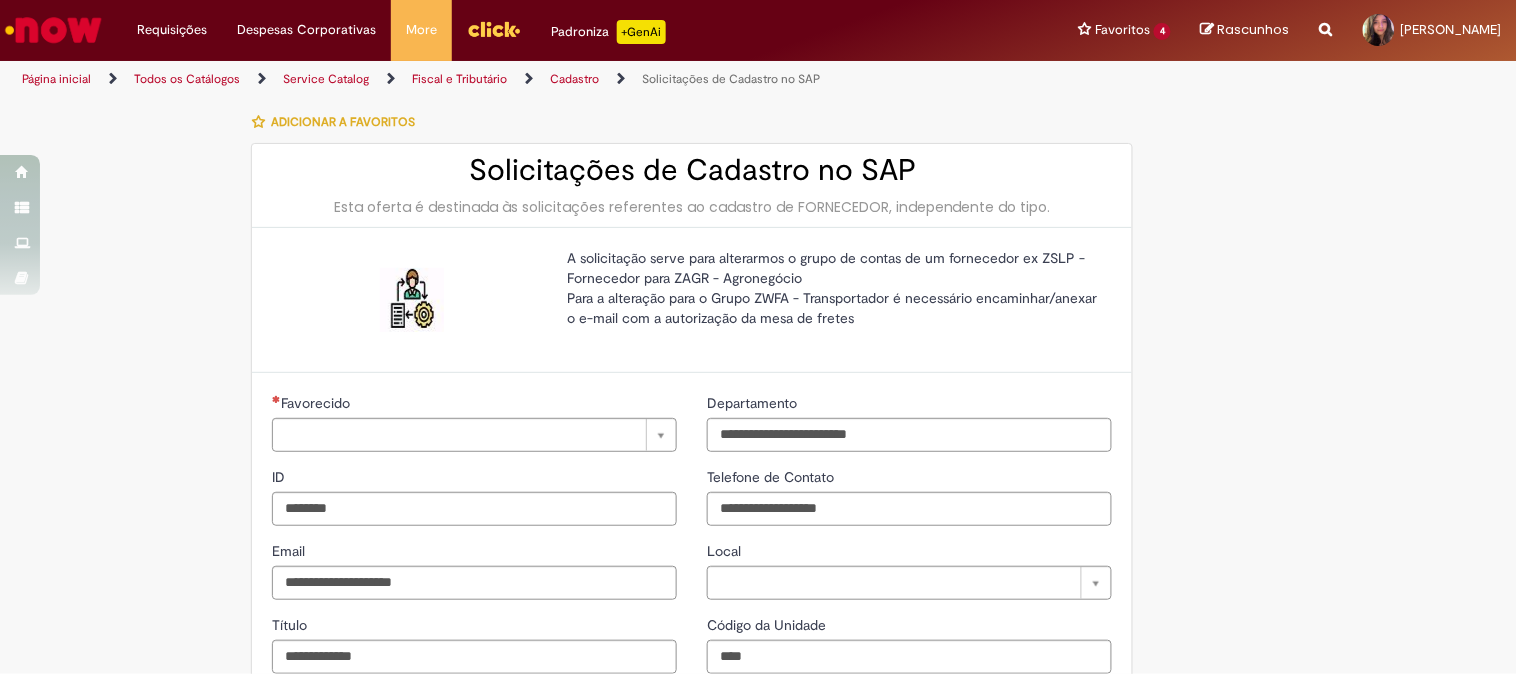 type on "**********" 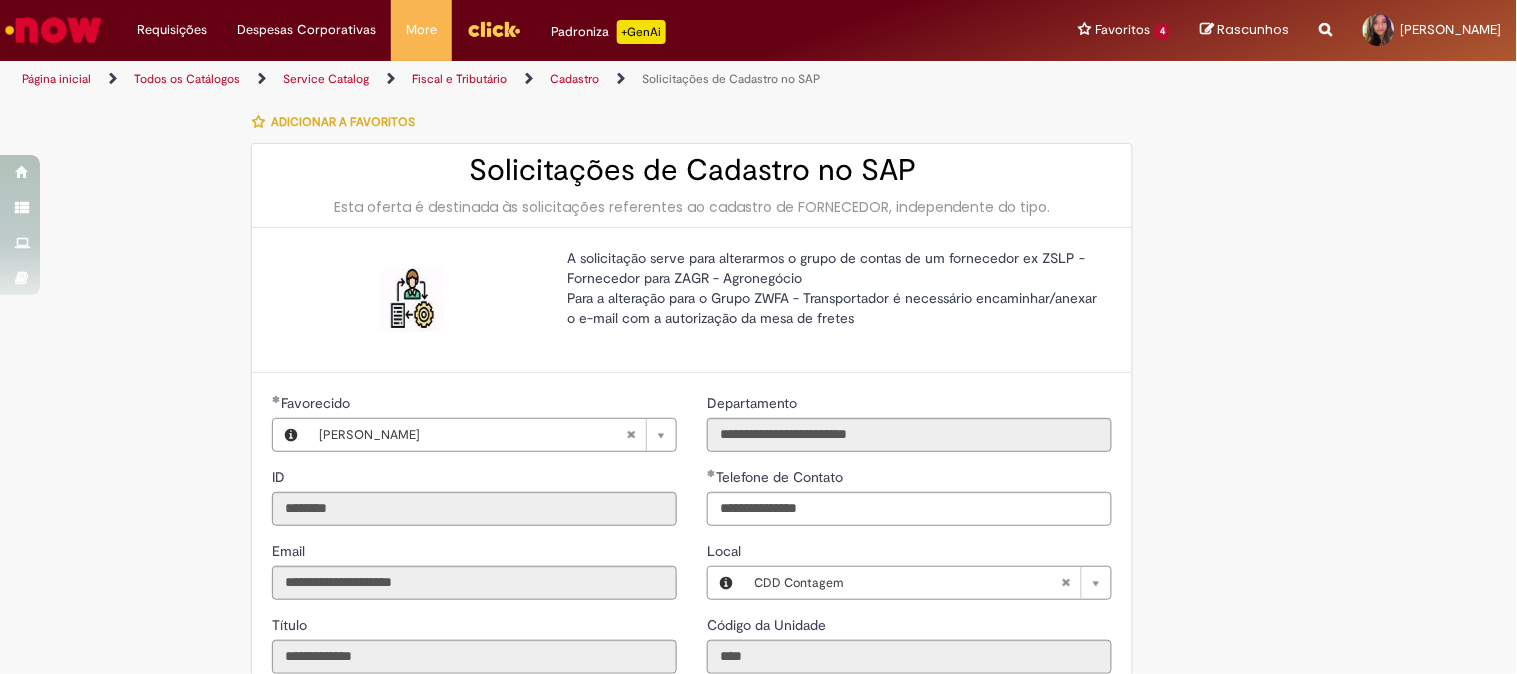 type on "**********" 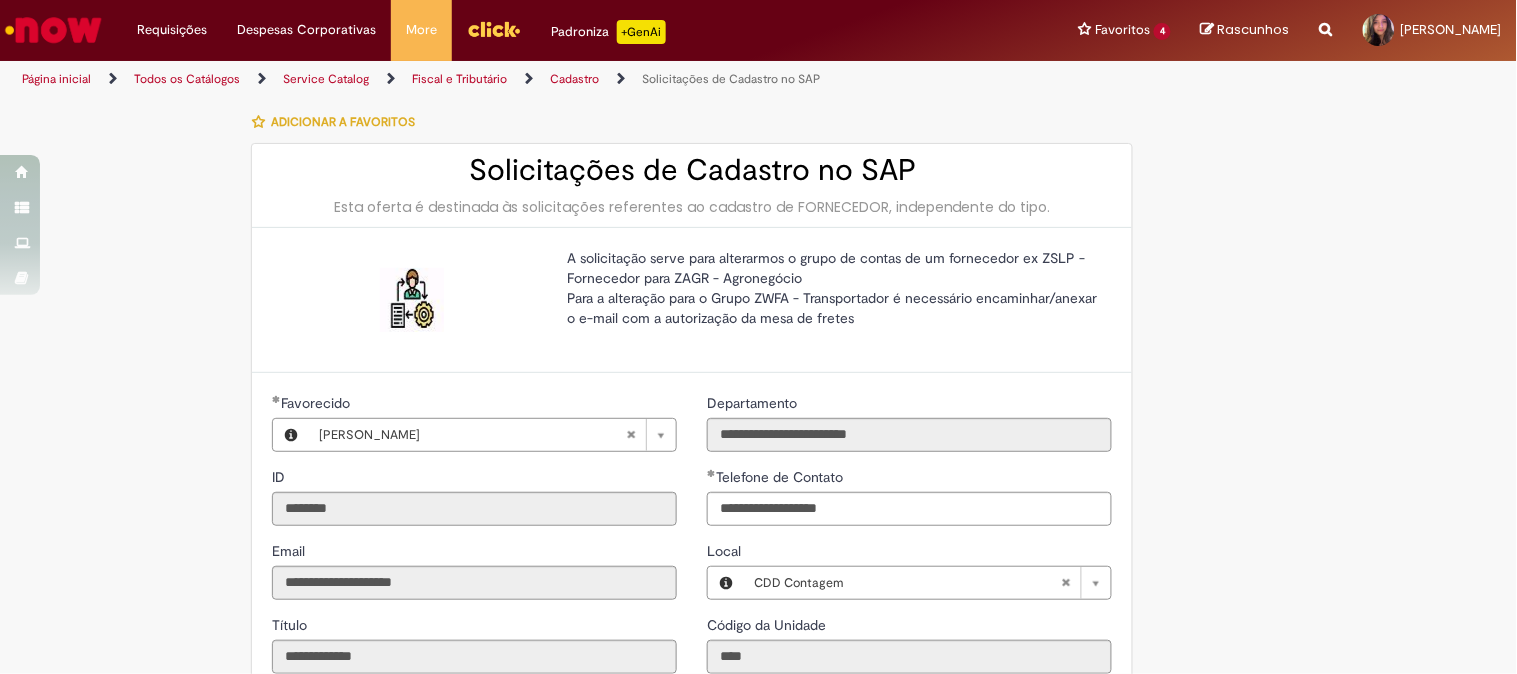scroll, scrollTop: 333, scrollLeft: 0, axis: vertical 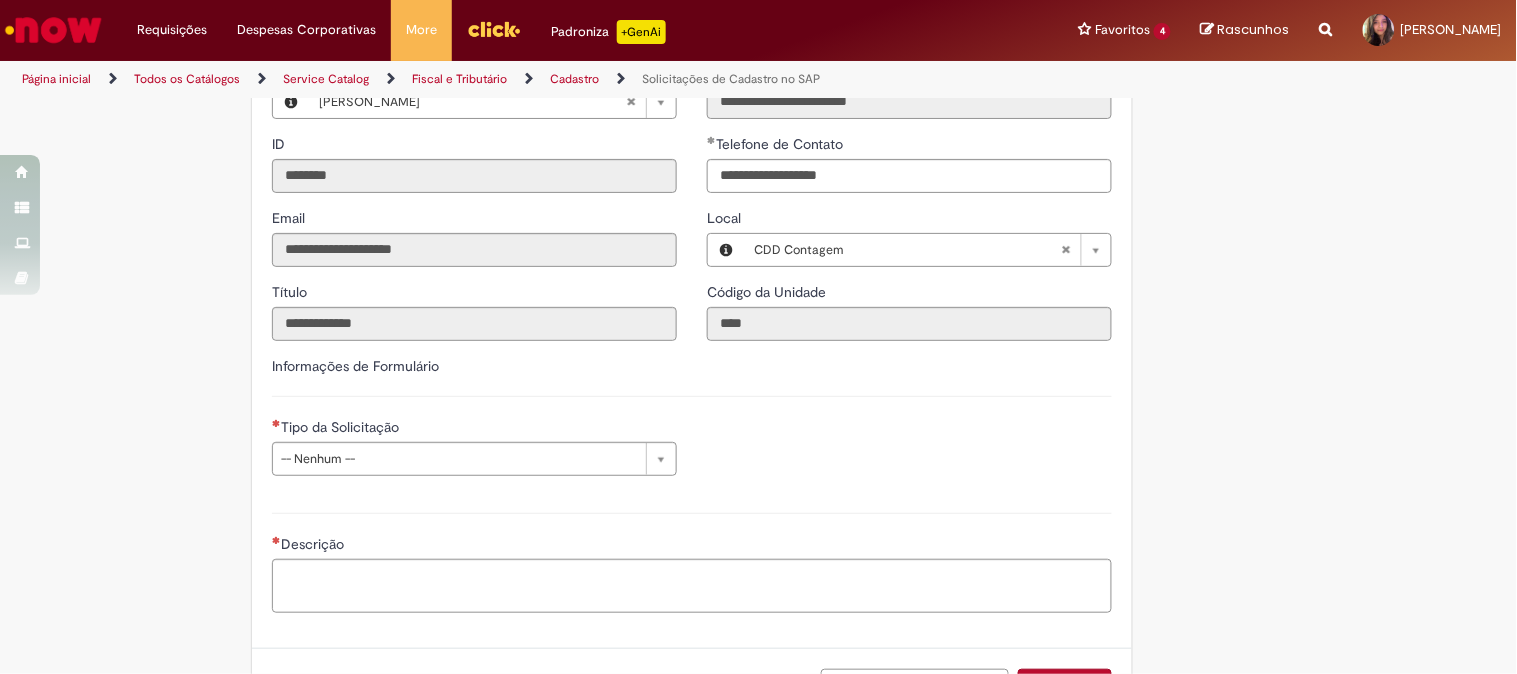 click on "**********" at bounding box center [474, 454] 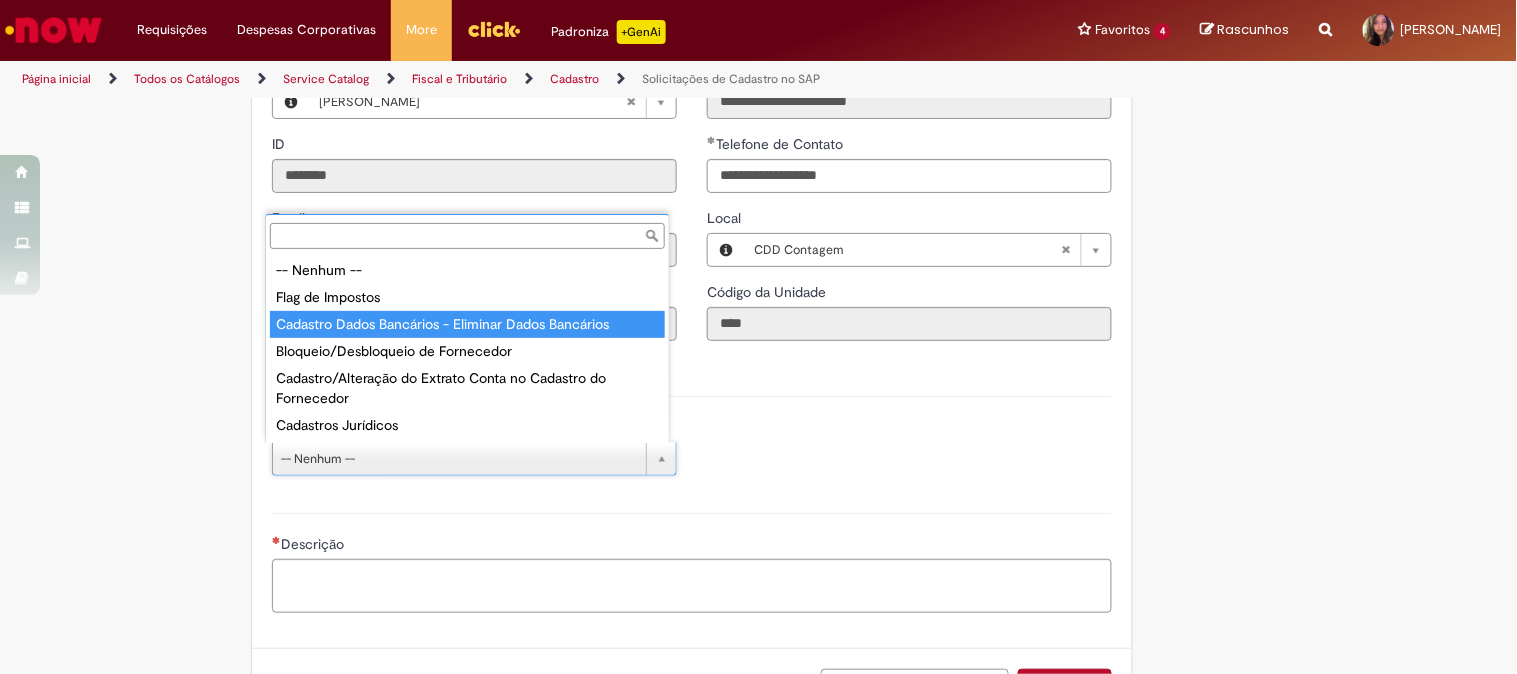 type on "**********" 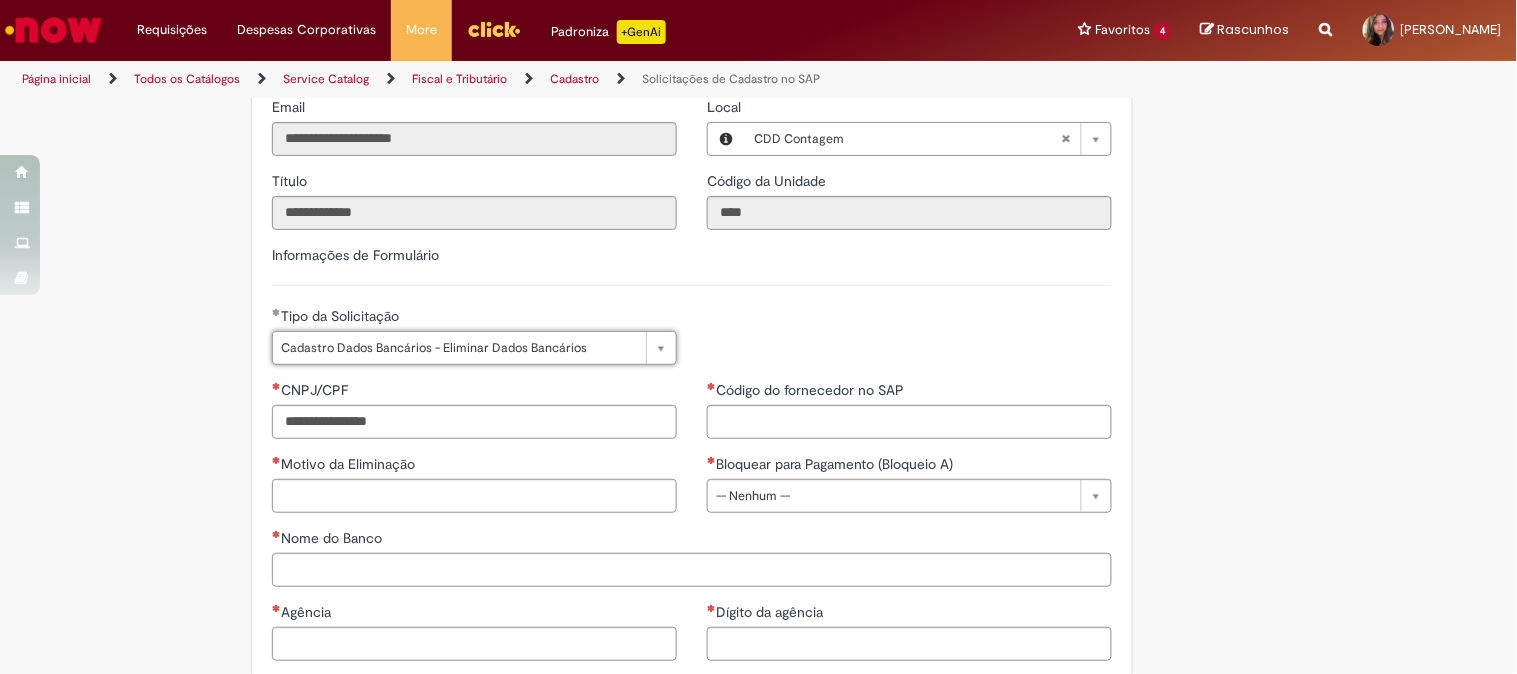 scroll, scrollTop: 555, scrollLeft: 0, axis: vertical 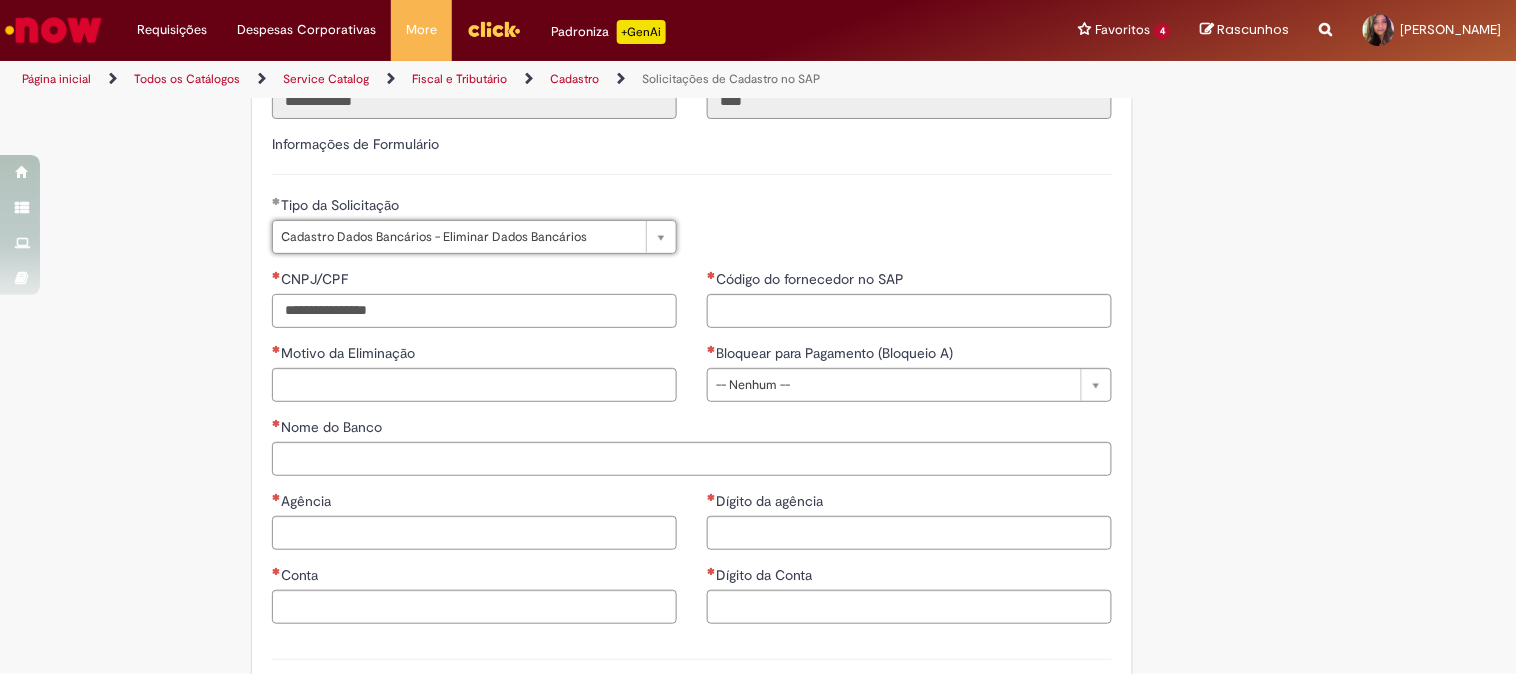 click on "CNPJ/CPF" at bounding box center [474, 311] 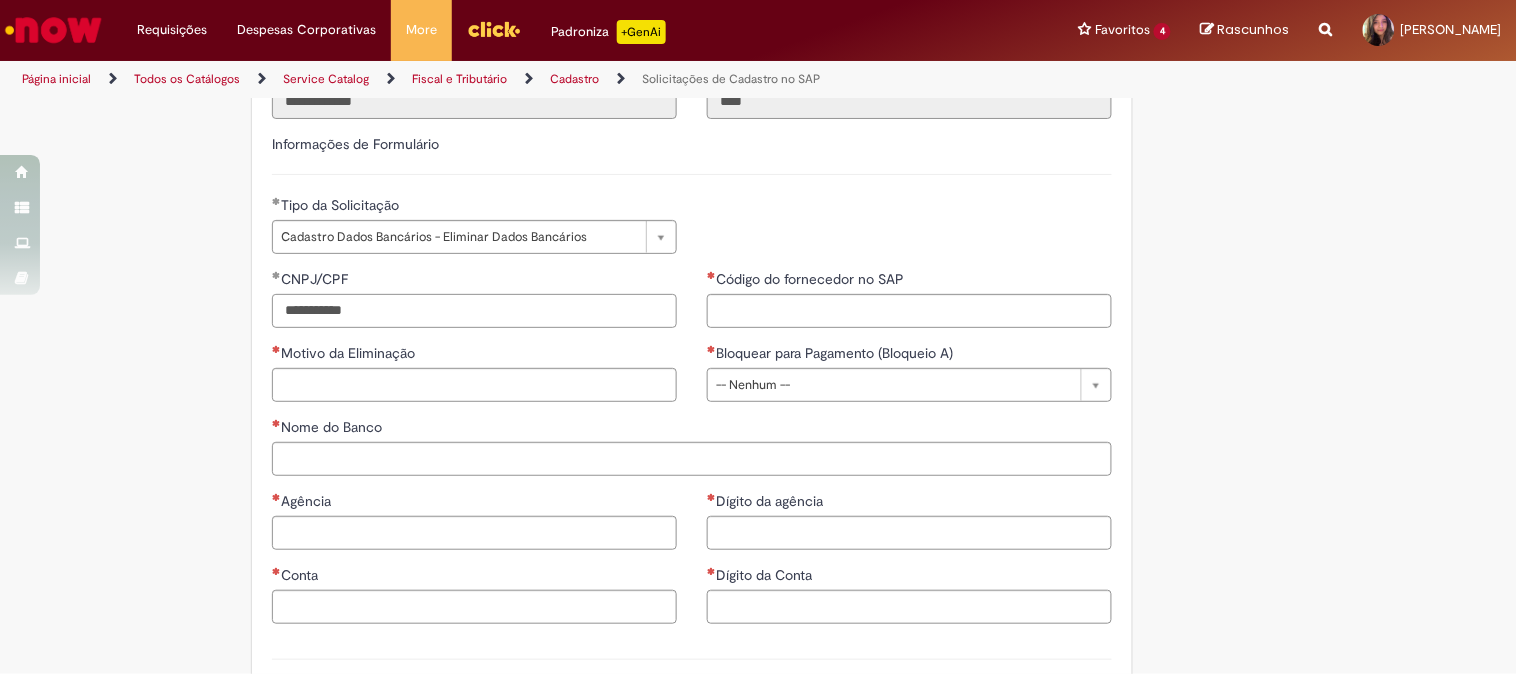 type on "**********" 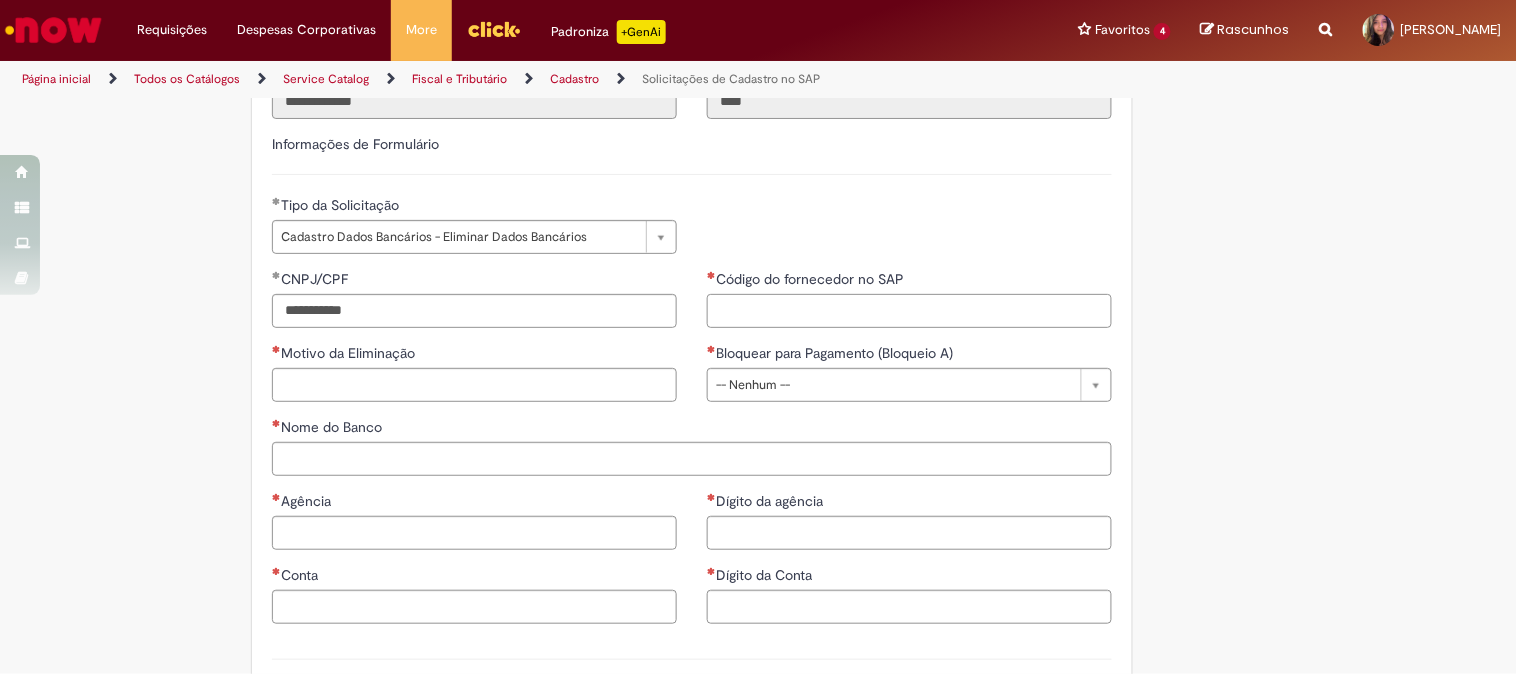 click on "Código do fornecedor no SAP" at bounding box center (909, 311) 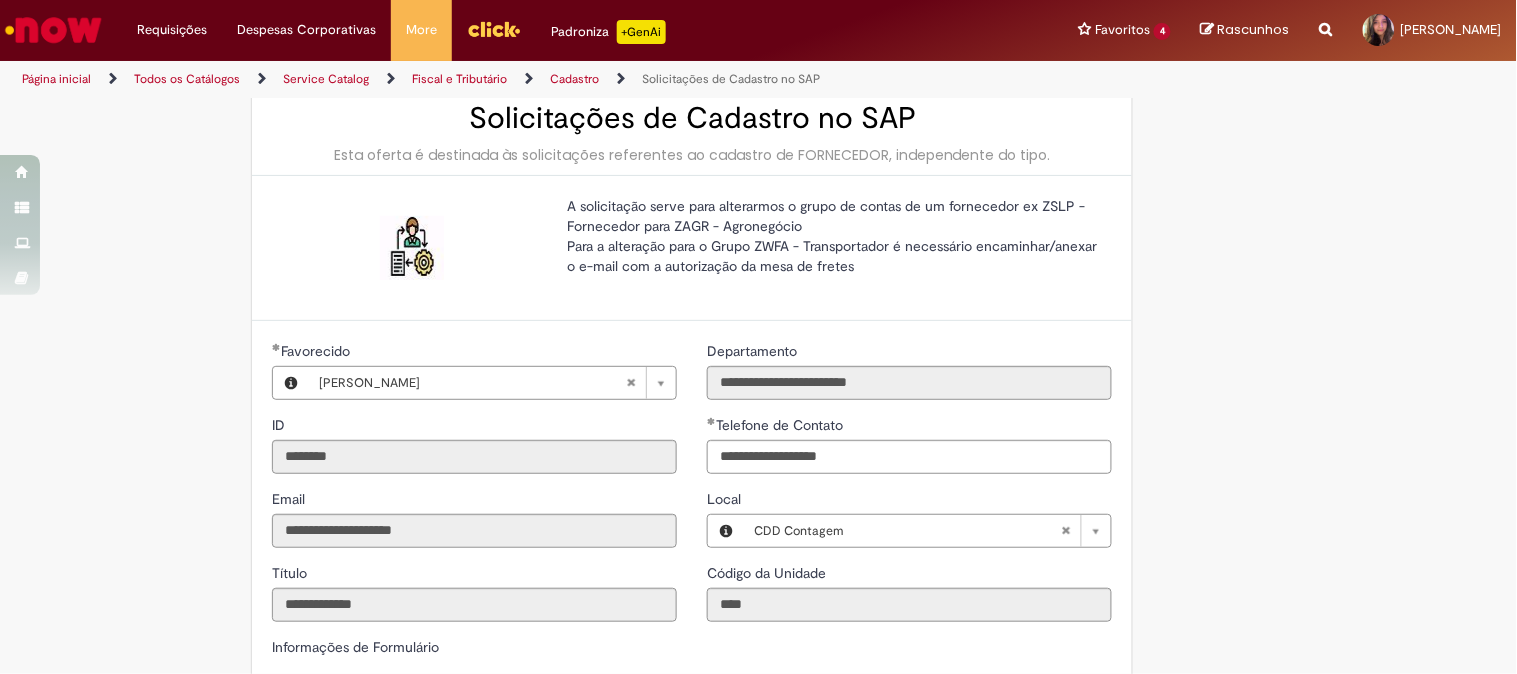 scroll, scrollTop: 0, scrollLeft: 0, axis: both 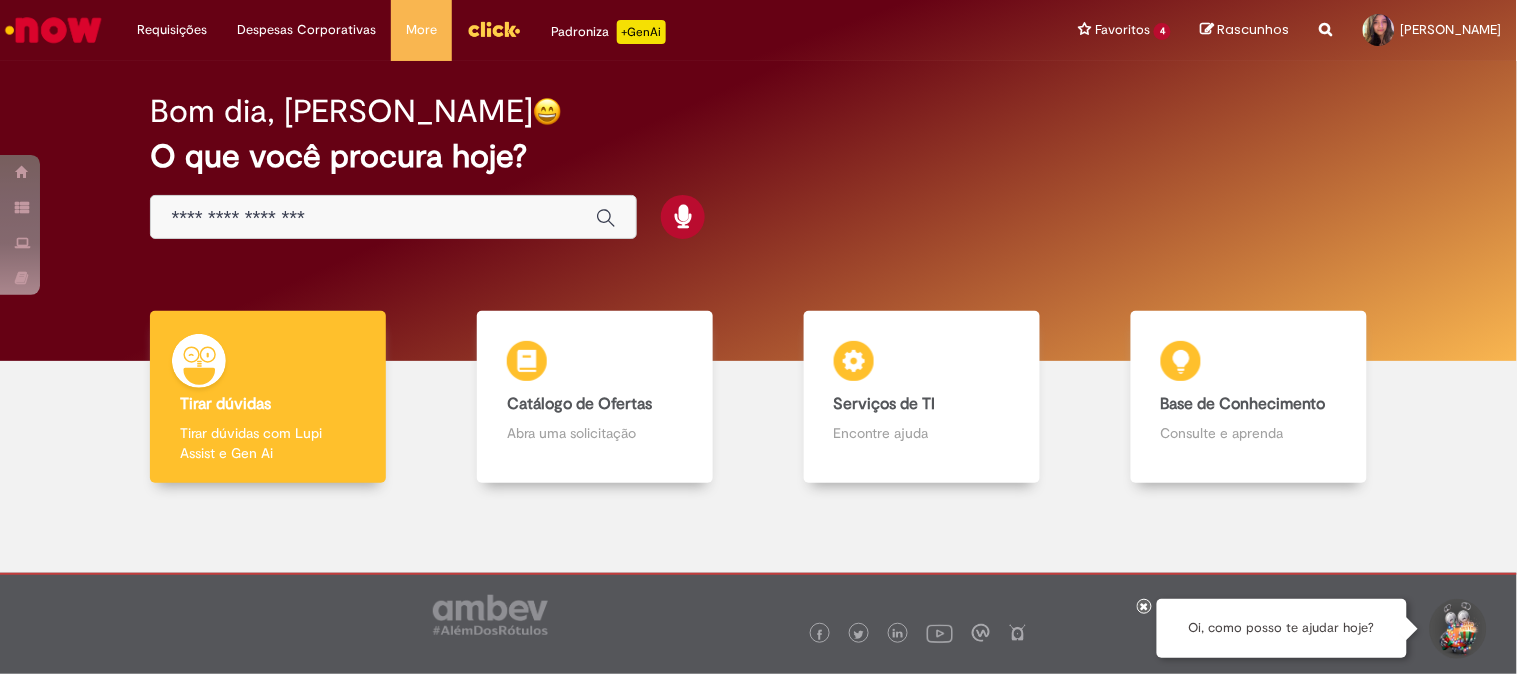click at bounding box center (373, 218) 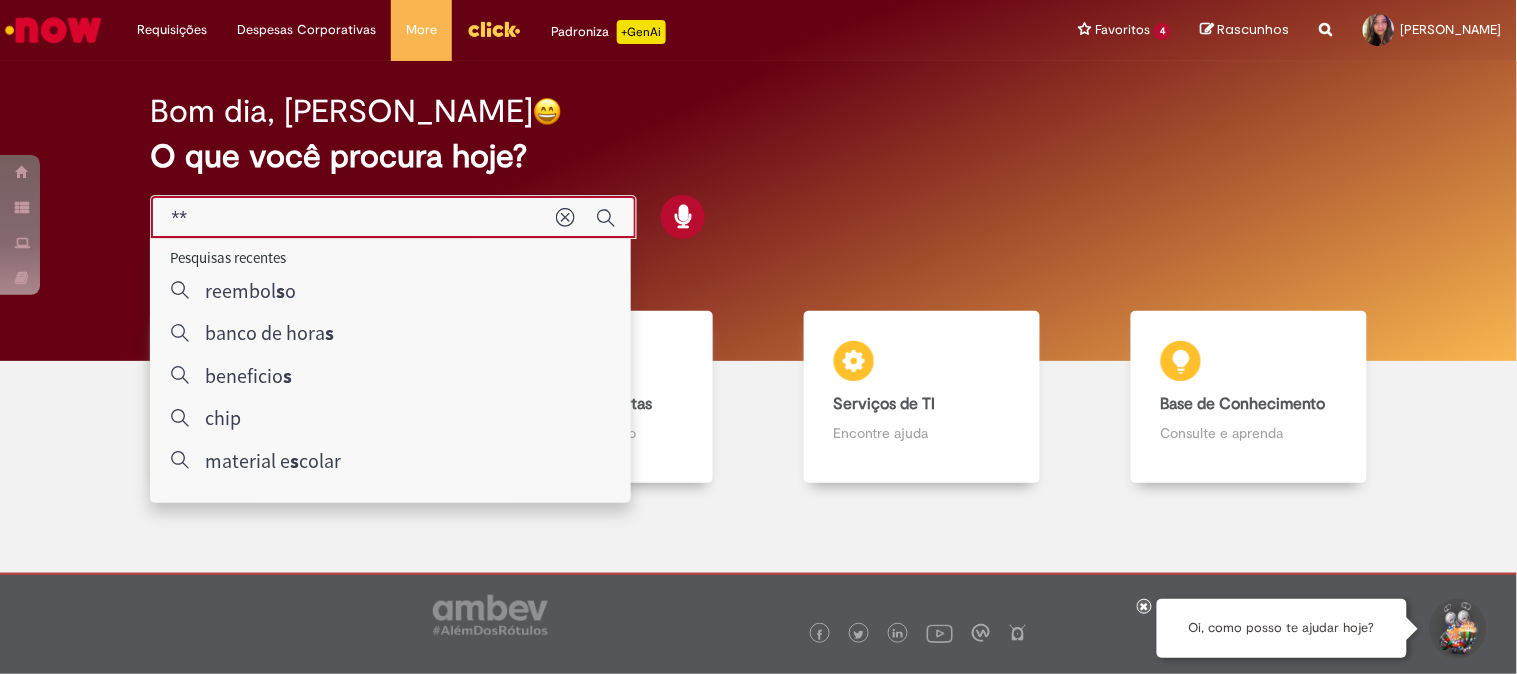 type on "***" 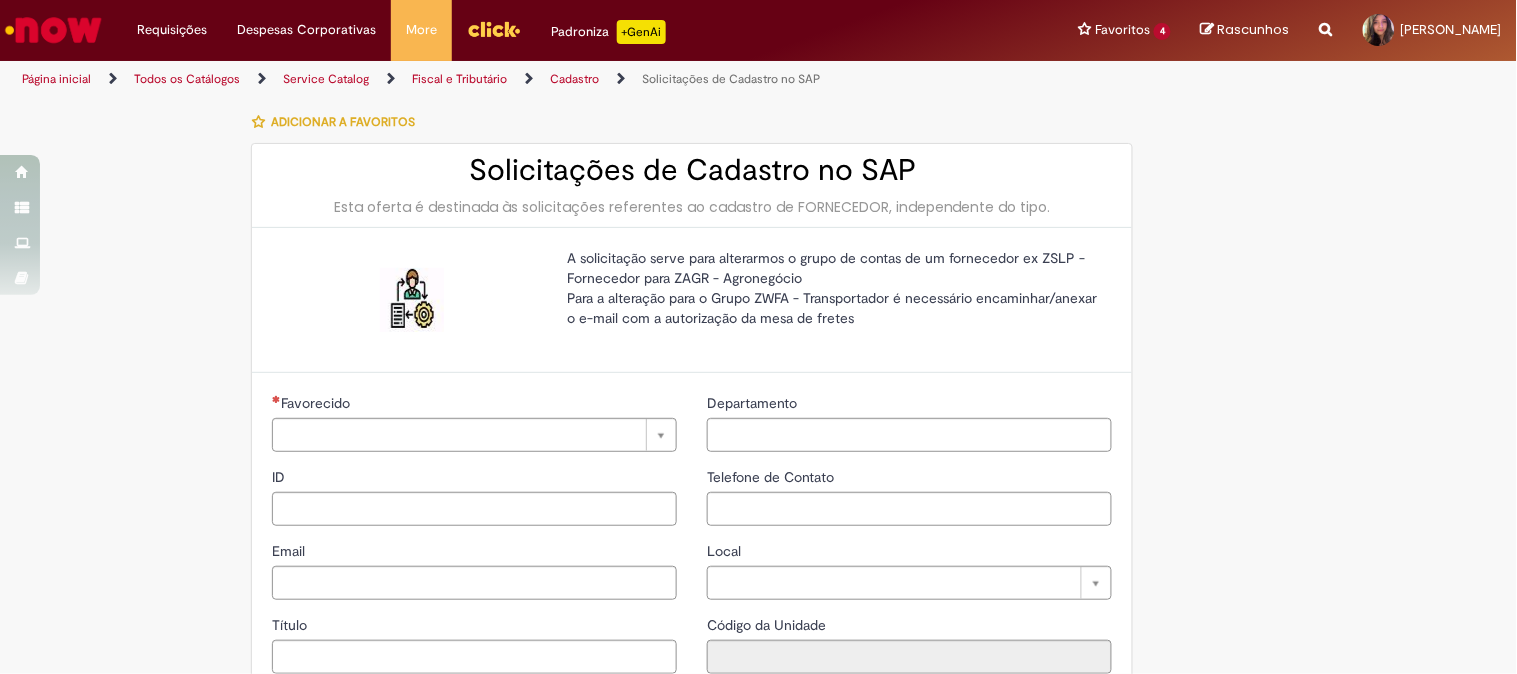 type on "********" 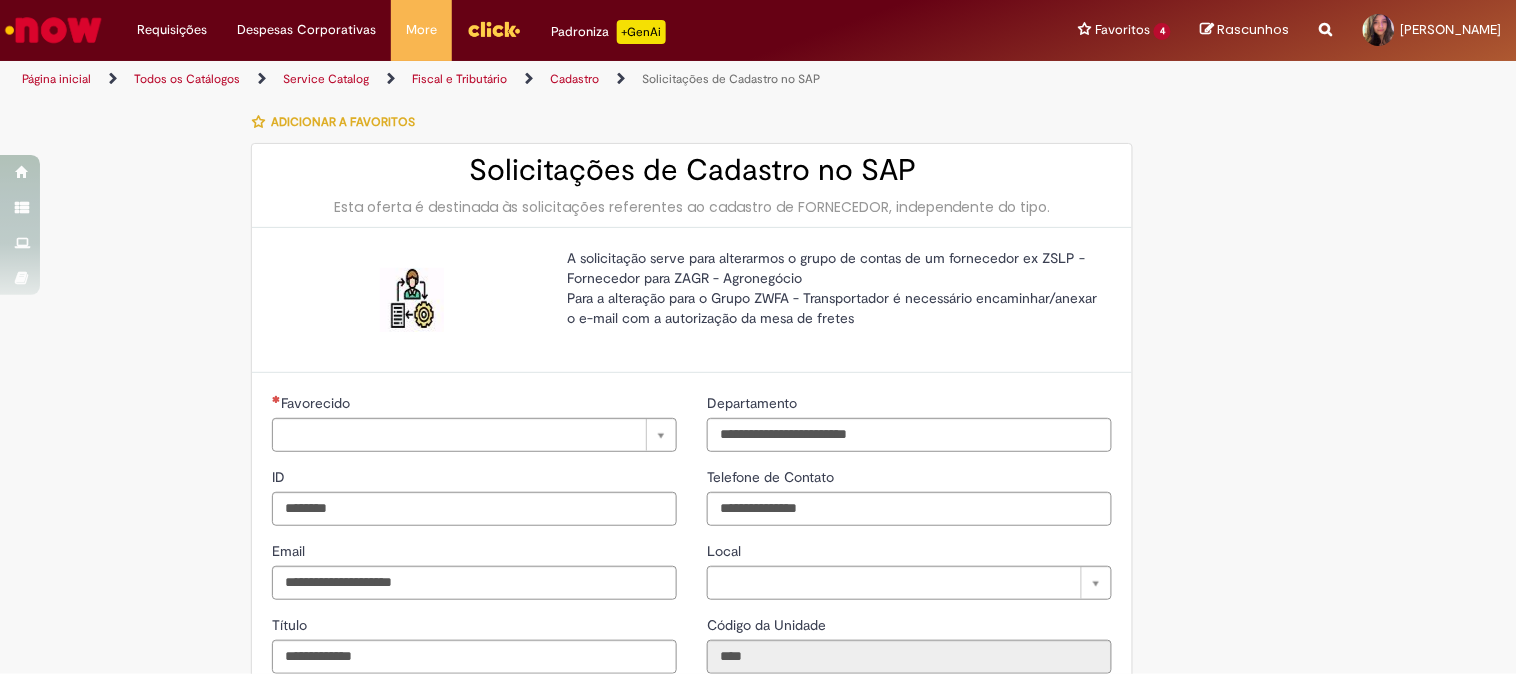 type on "**********" 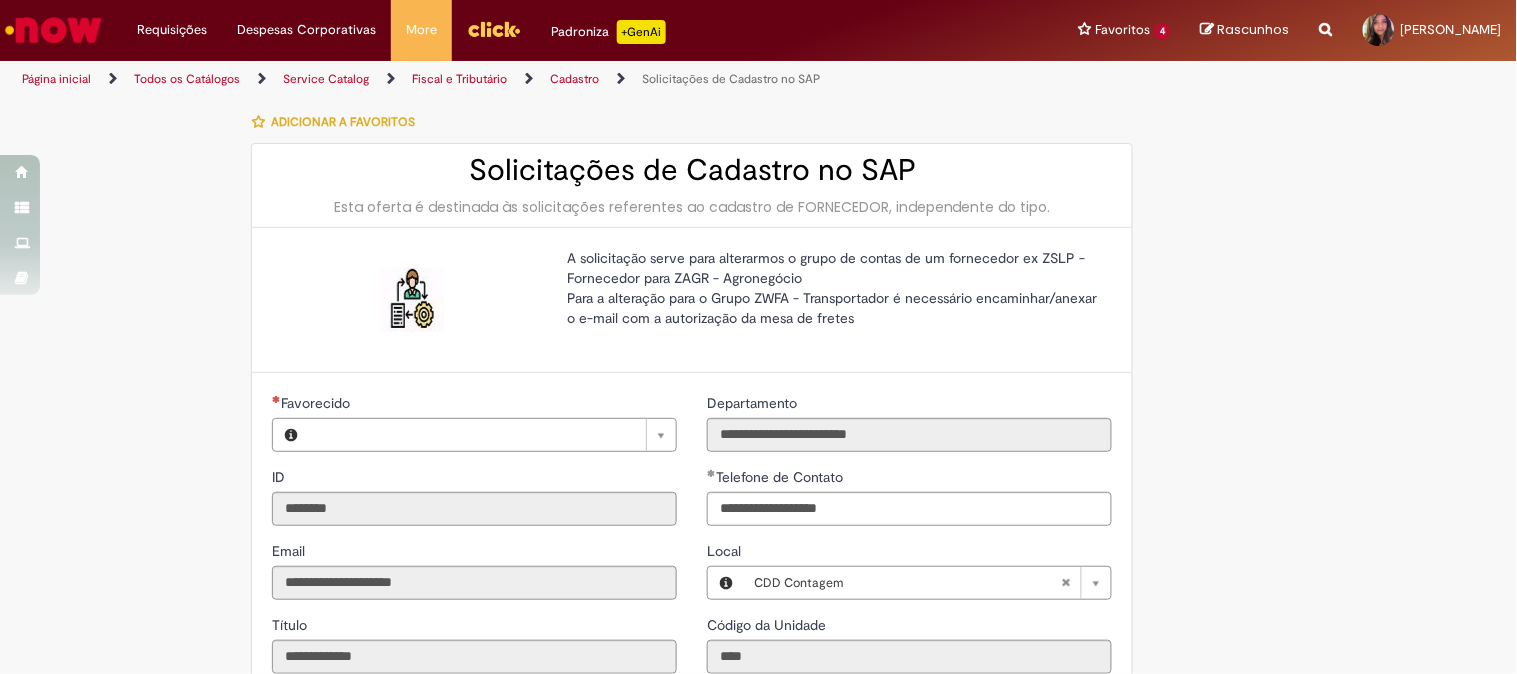 type on "**********" 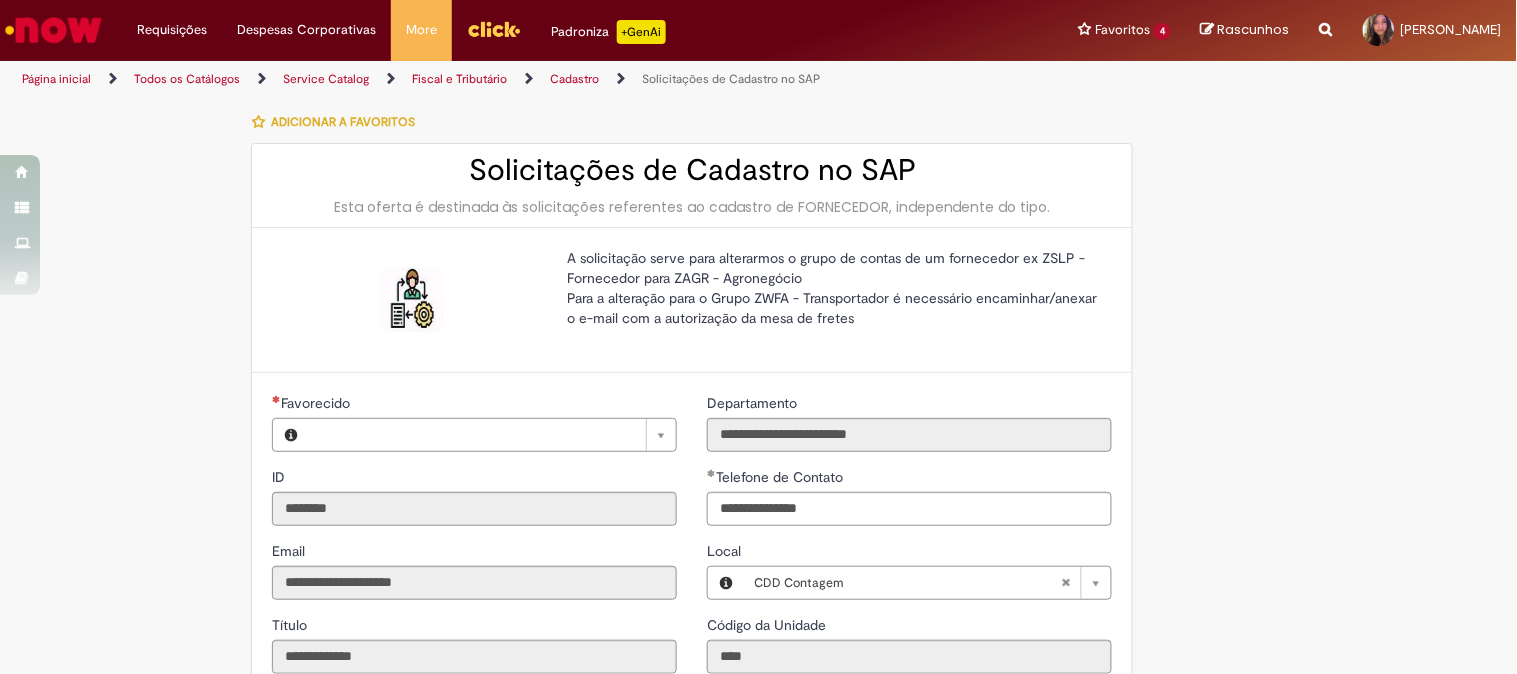 type on "**********" 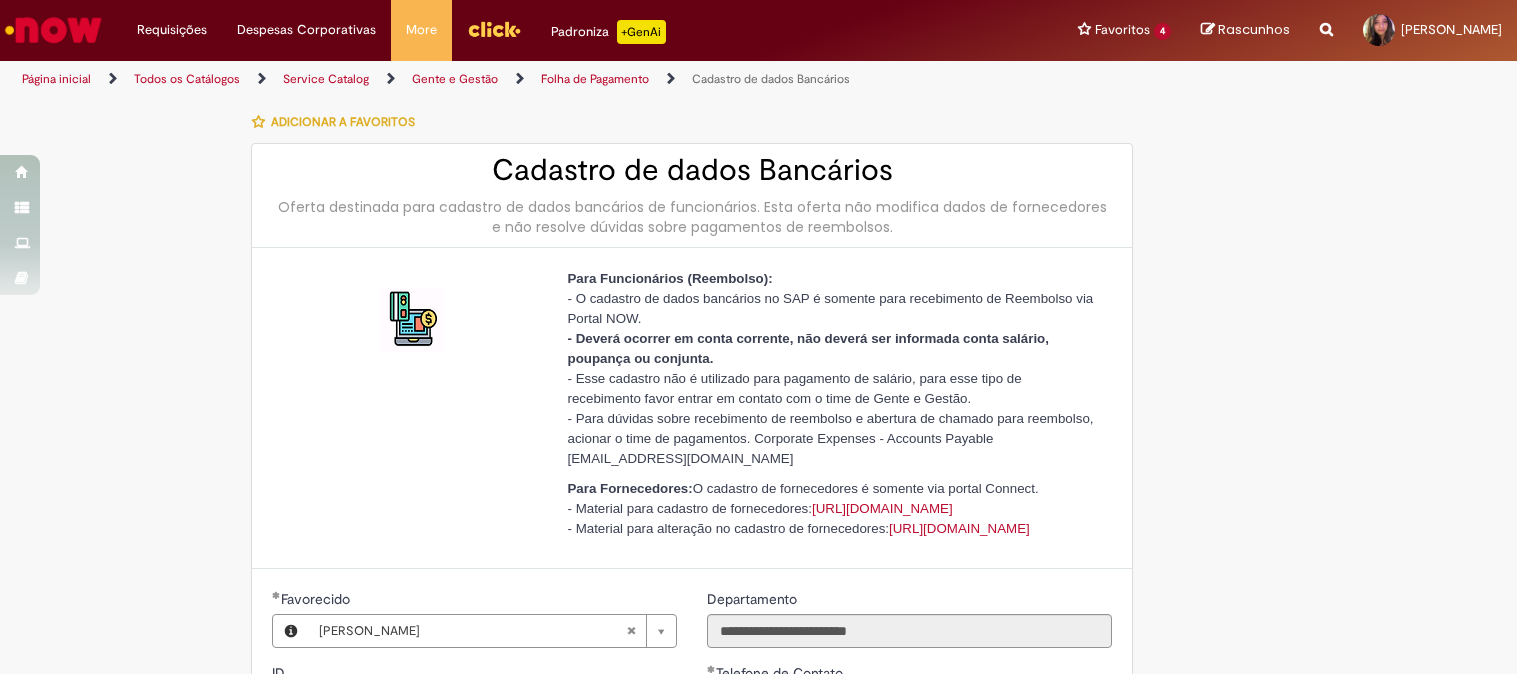 scroll, scrollTop: 0, scrollLeft: 0, axis: both 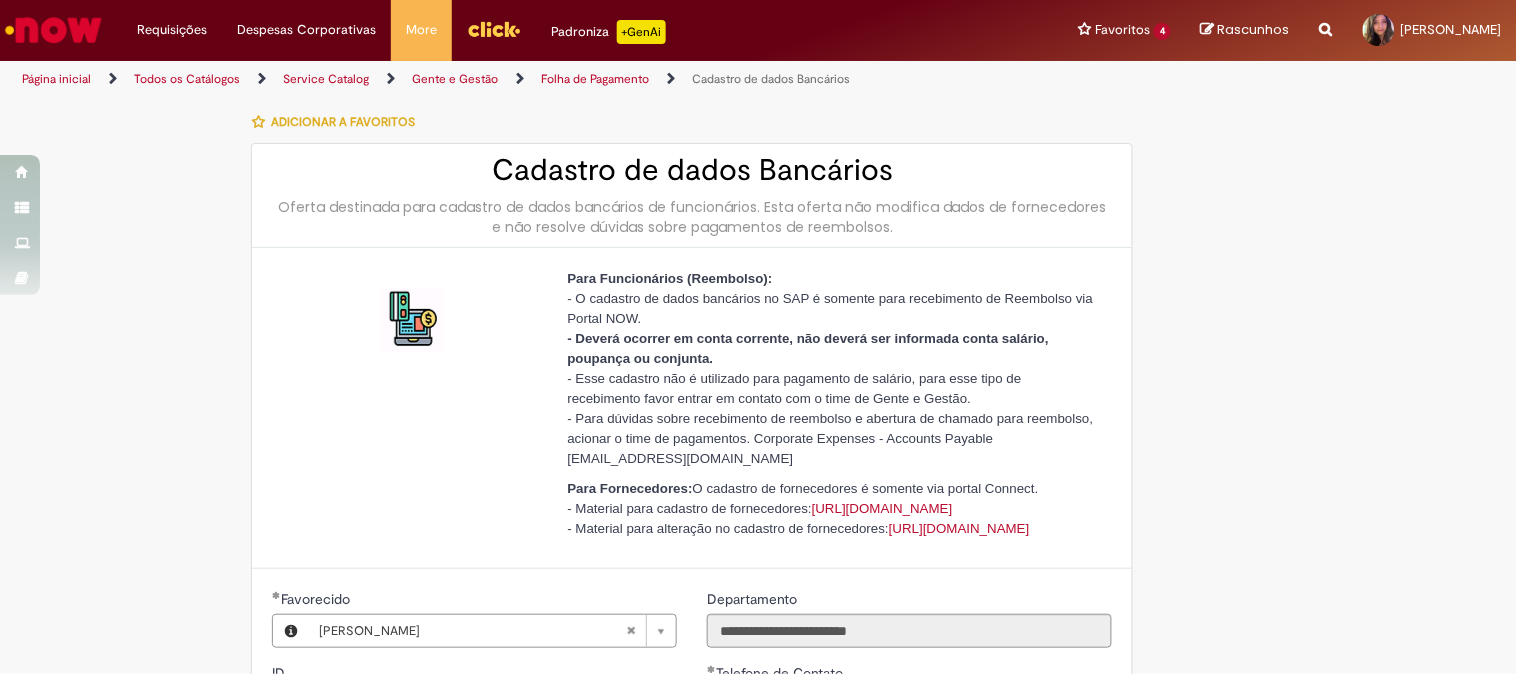 type on "**********" 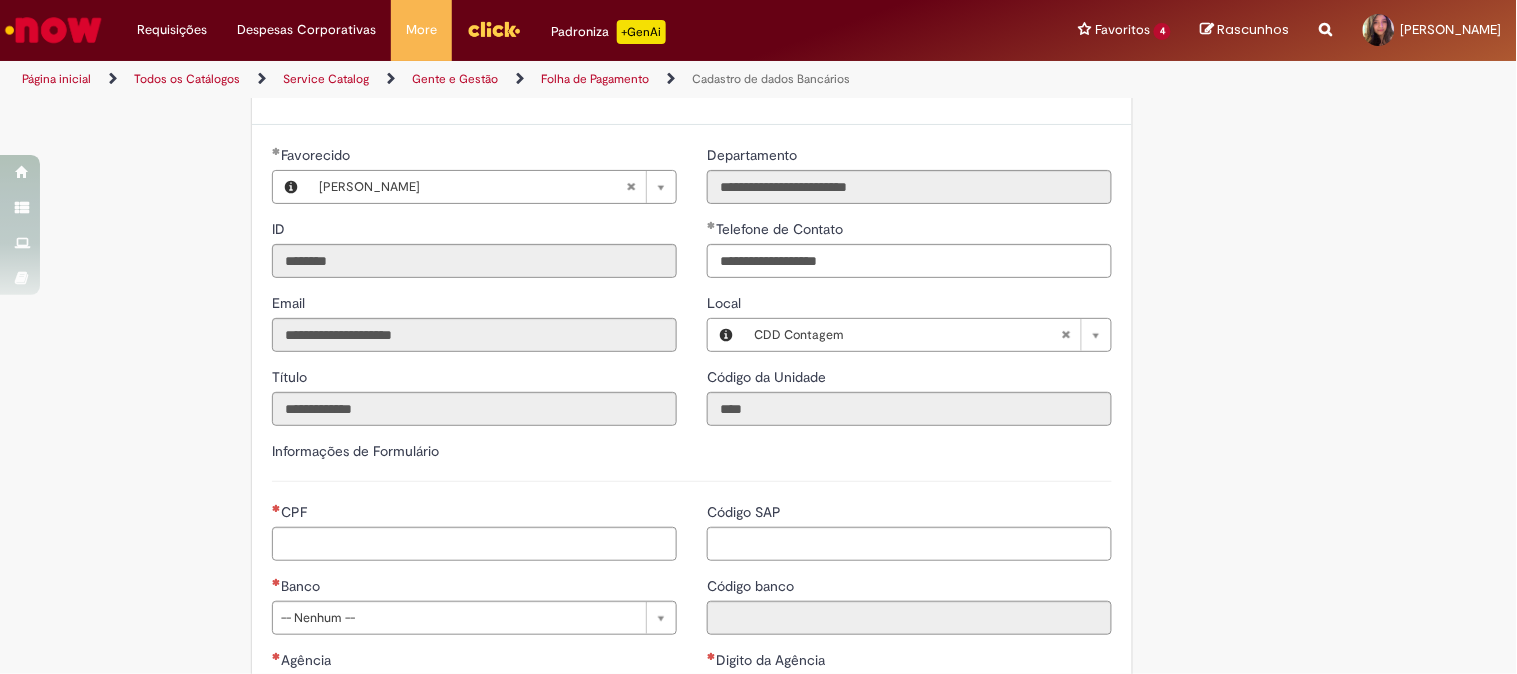 scroll, scrollTop: 666, scrollLeft: 0, axis: vertical 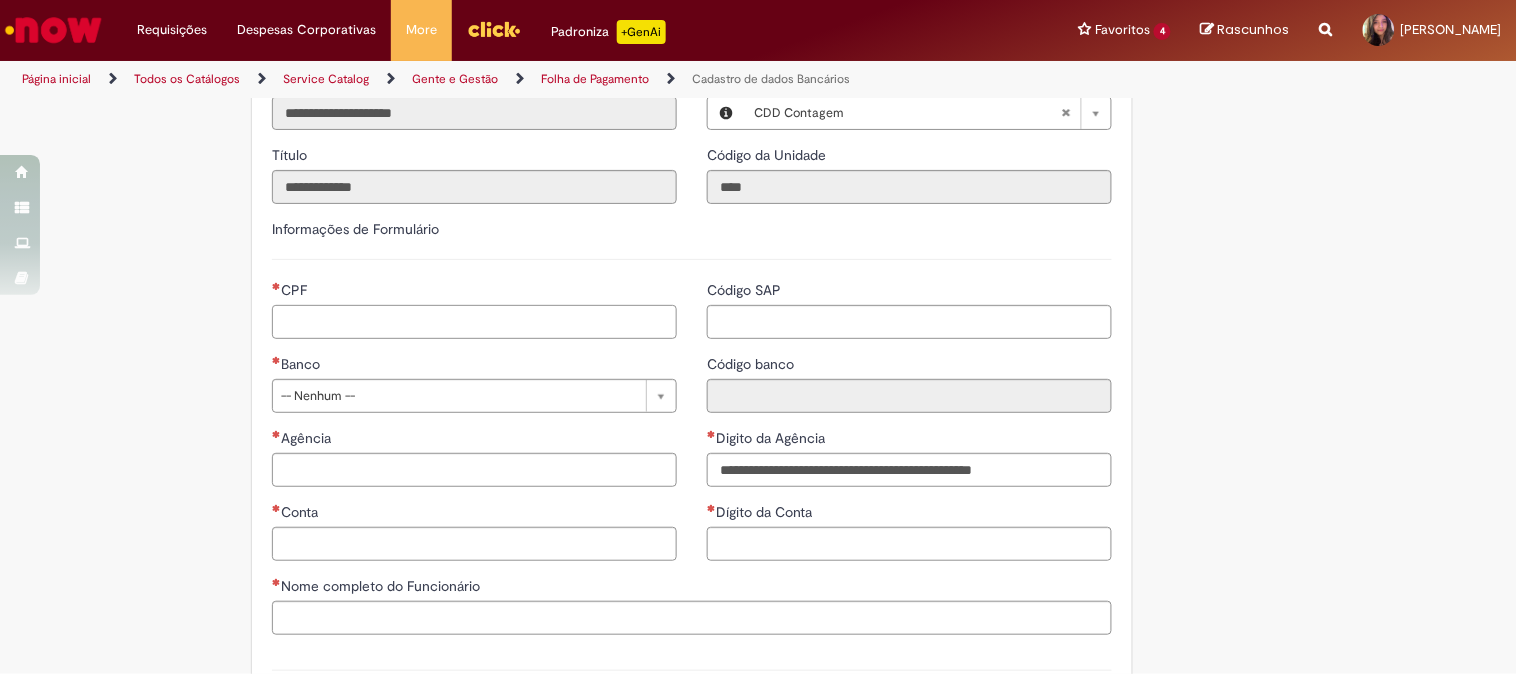 click on "CPF" at bounding box center (474, 322) 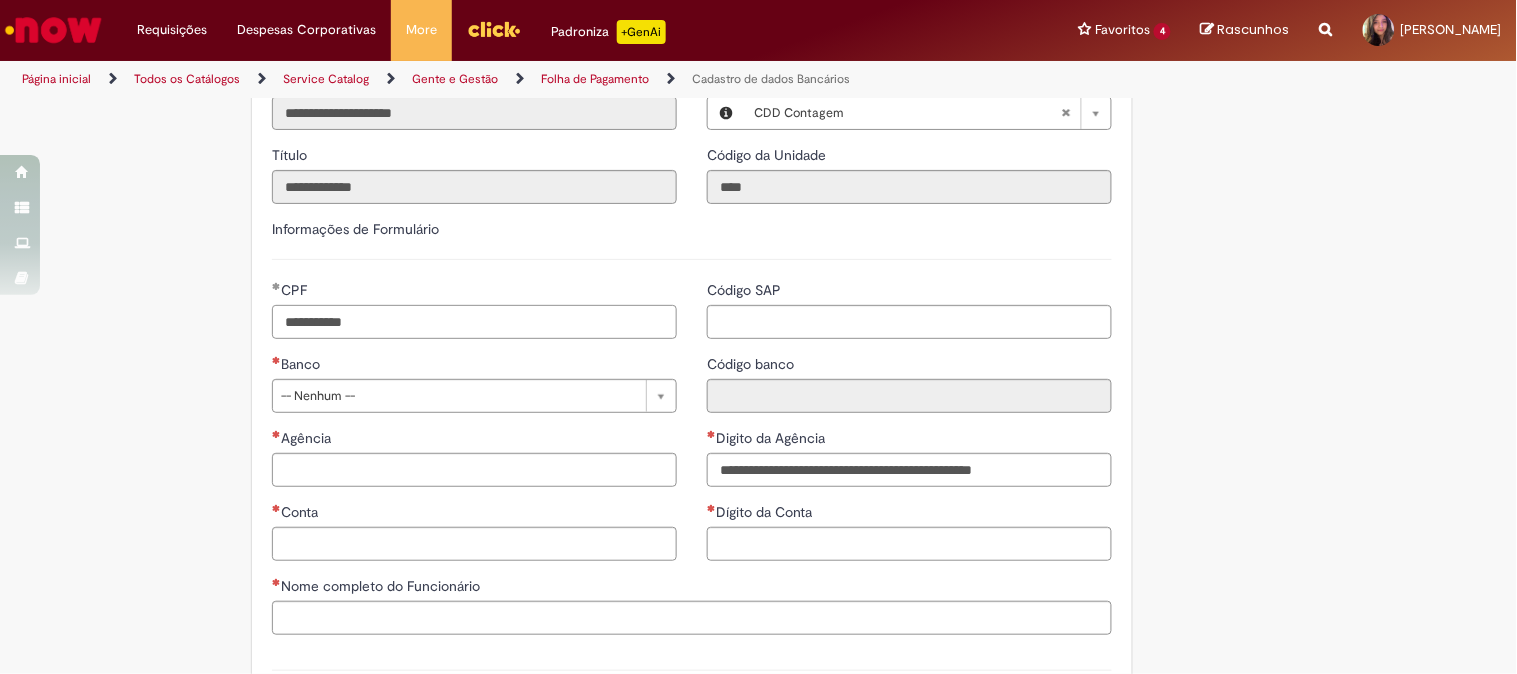 type on "**********" 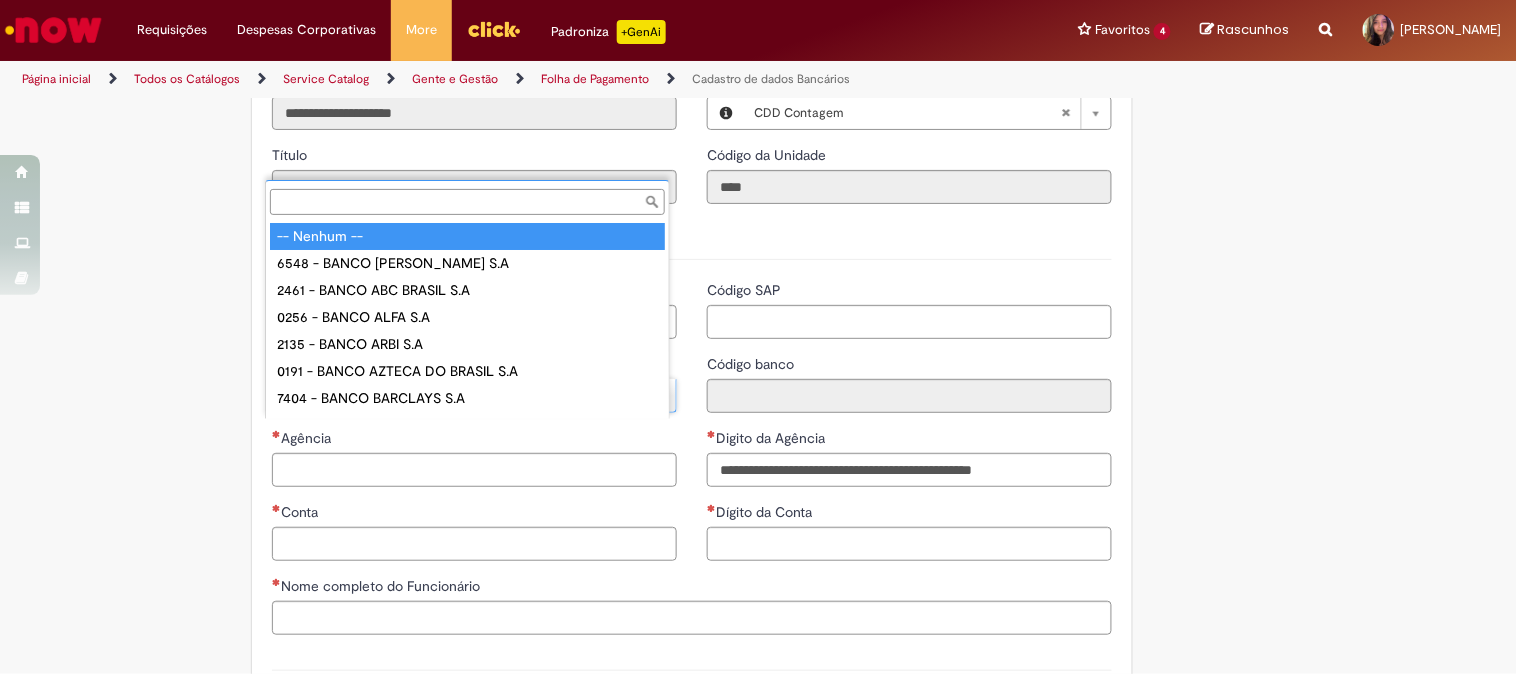 type 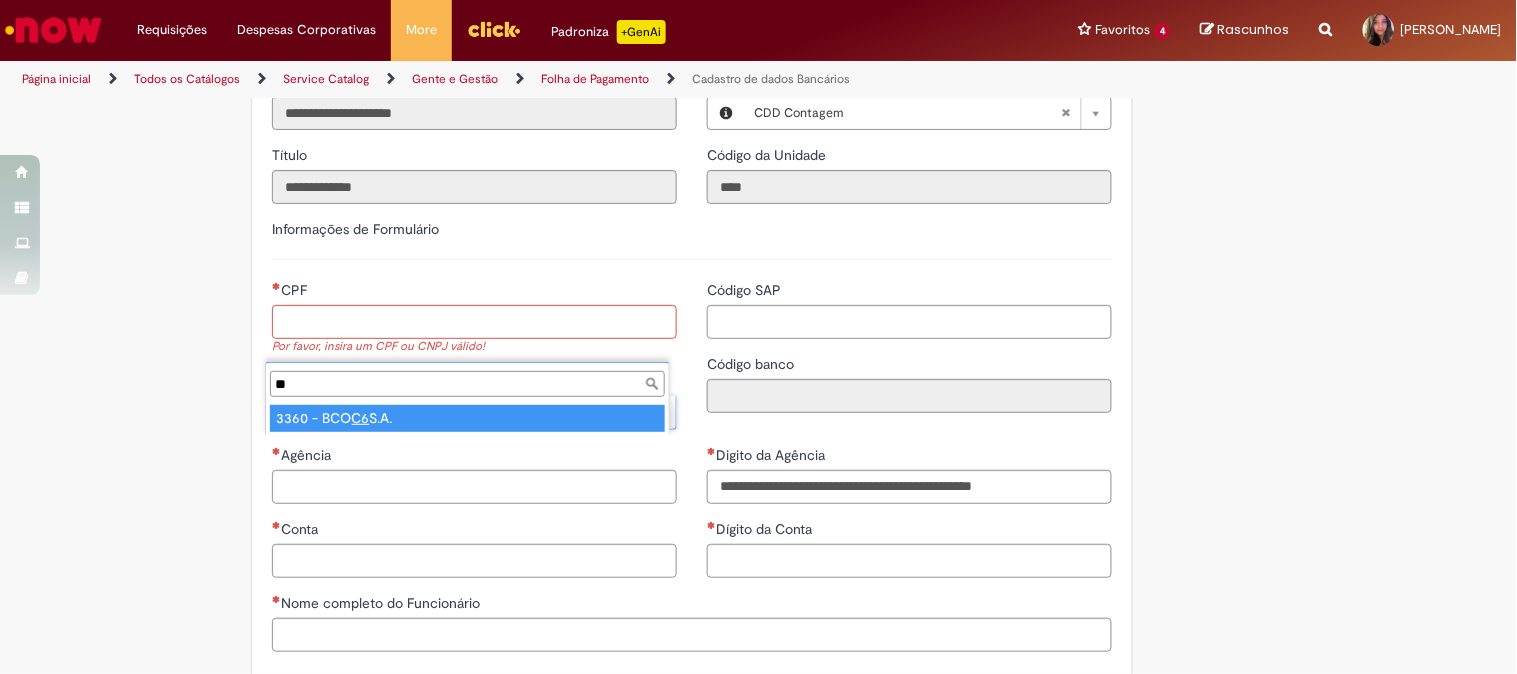 type on "**" 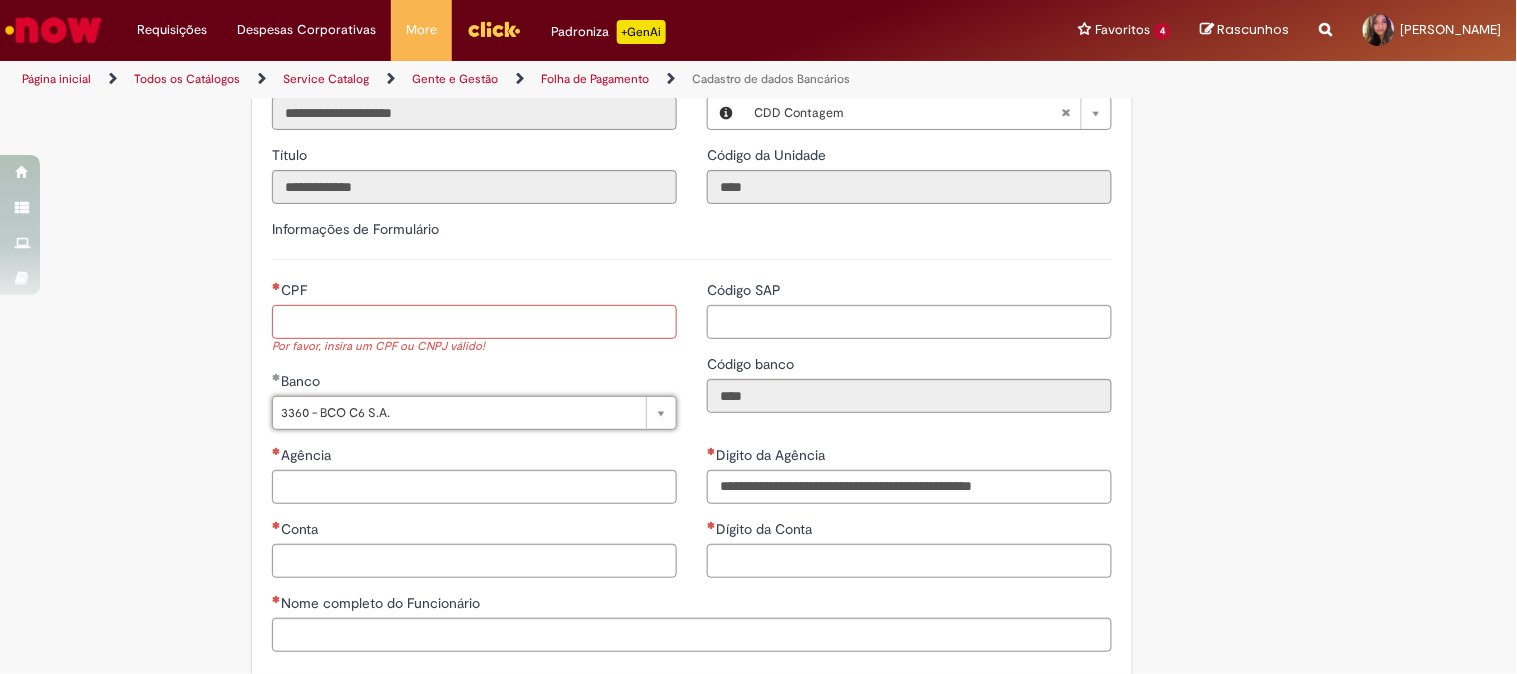 click on "CPF" at bounding box center (474, 322) 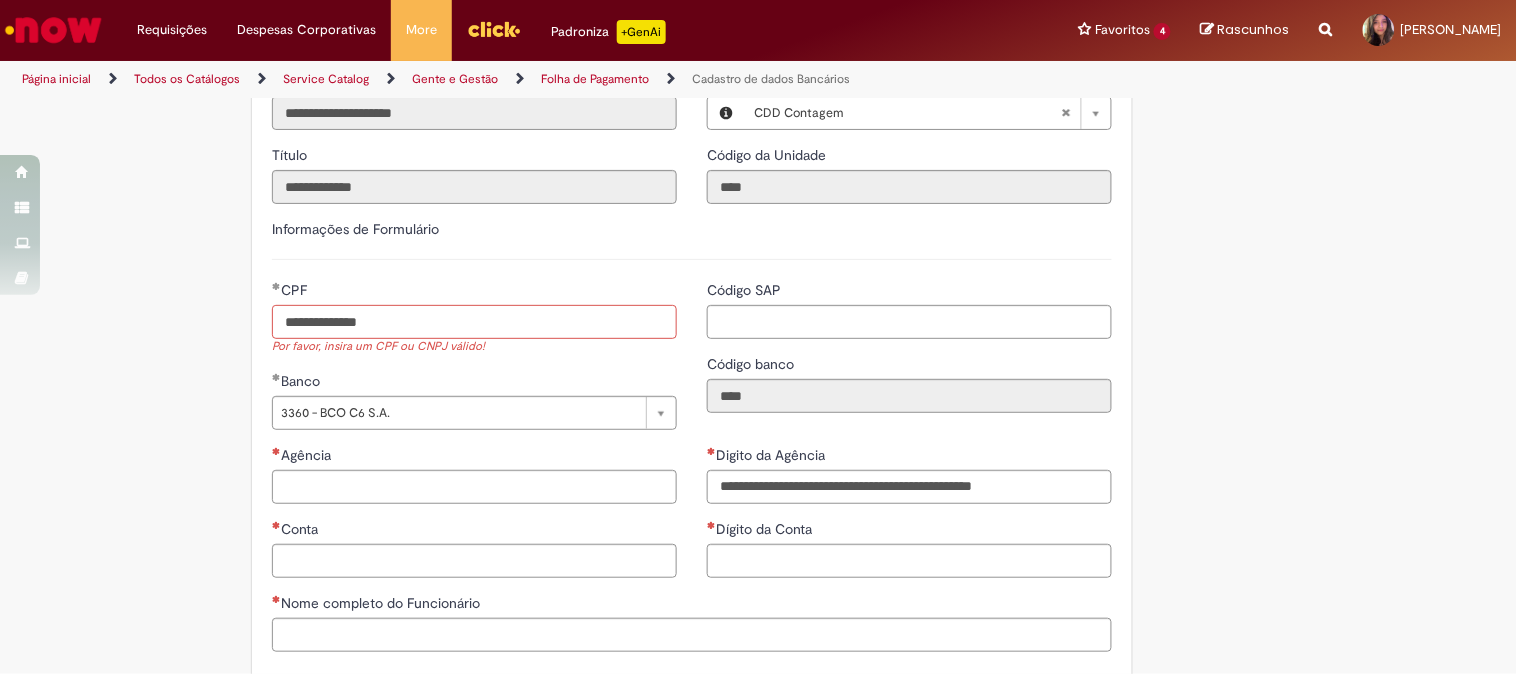 type on "**********" 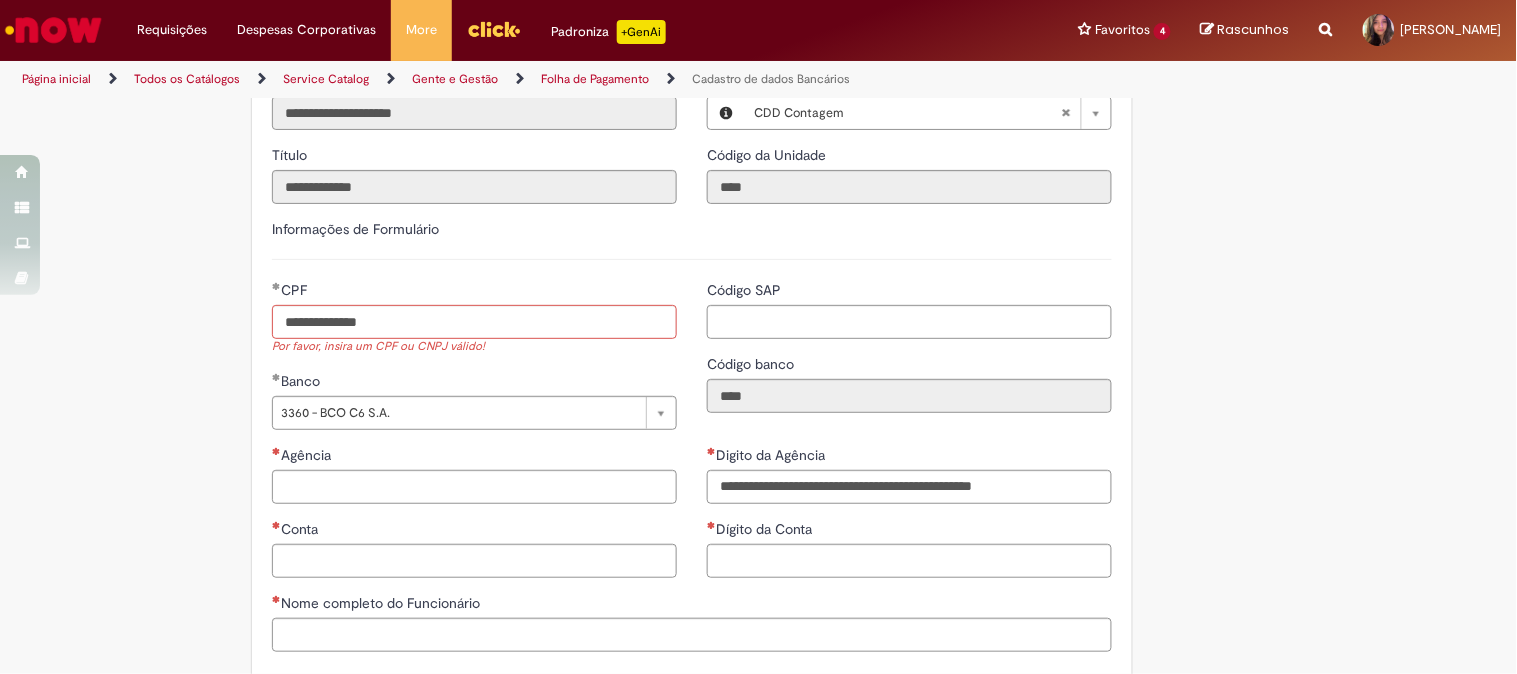 type on "**********" 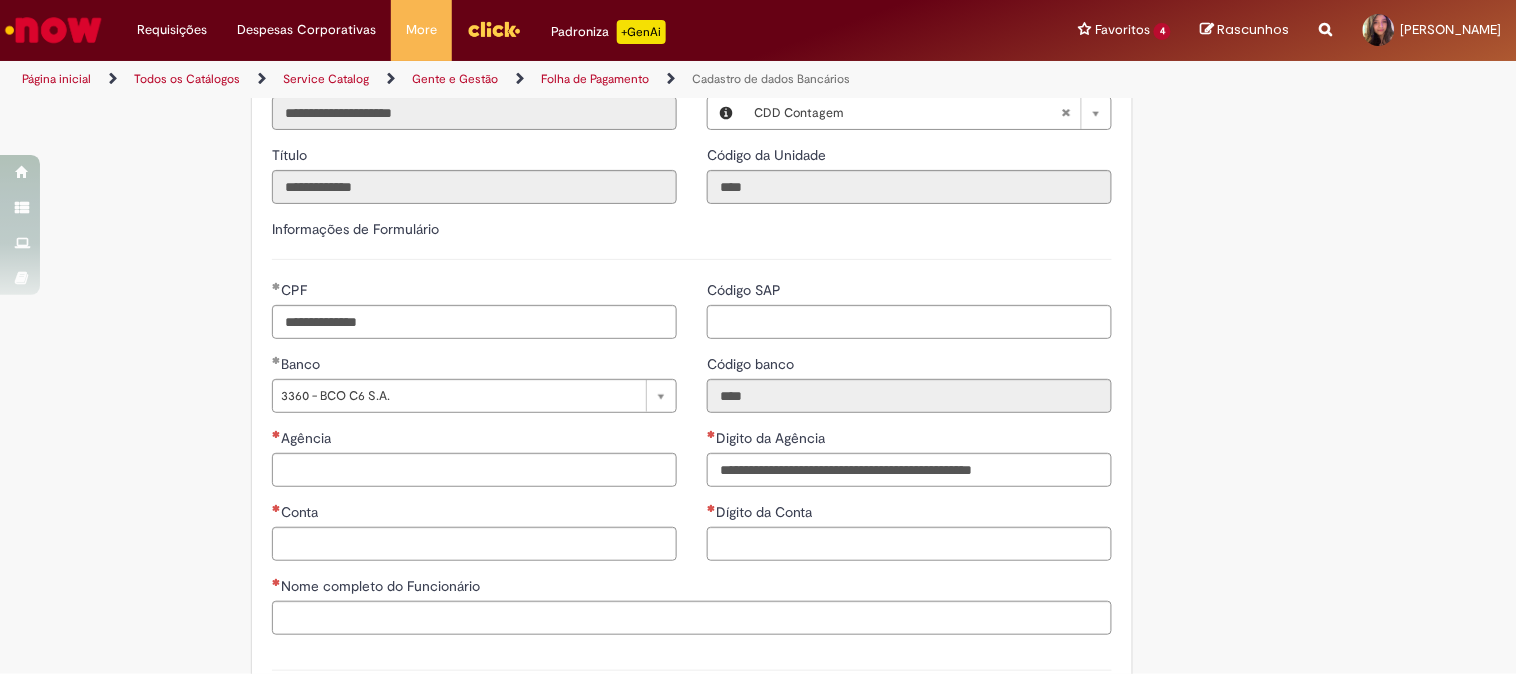 type 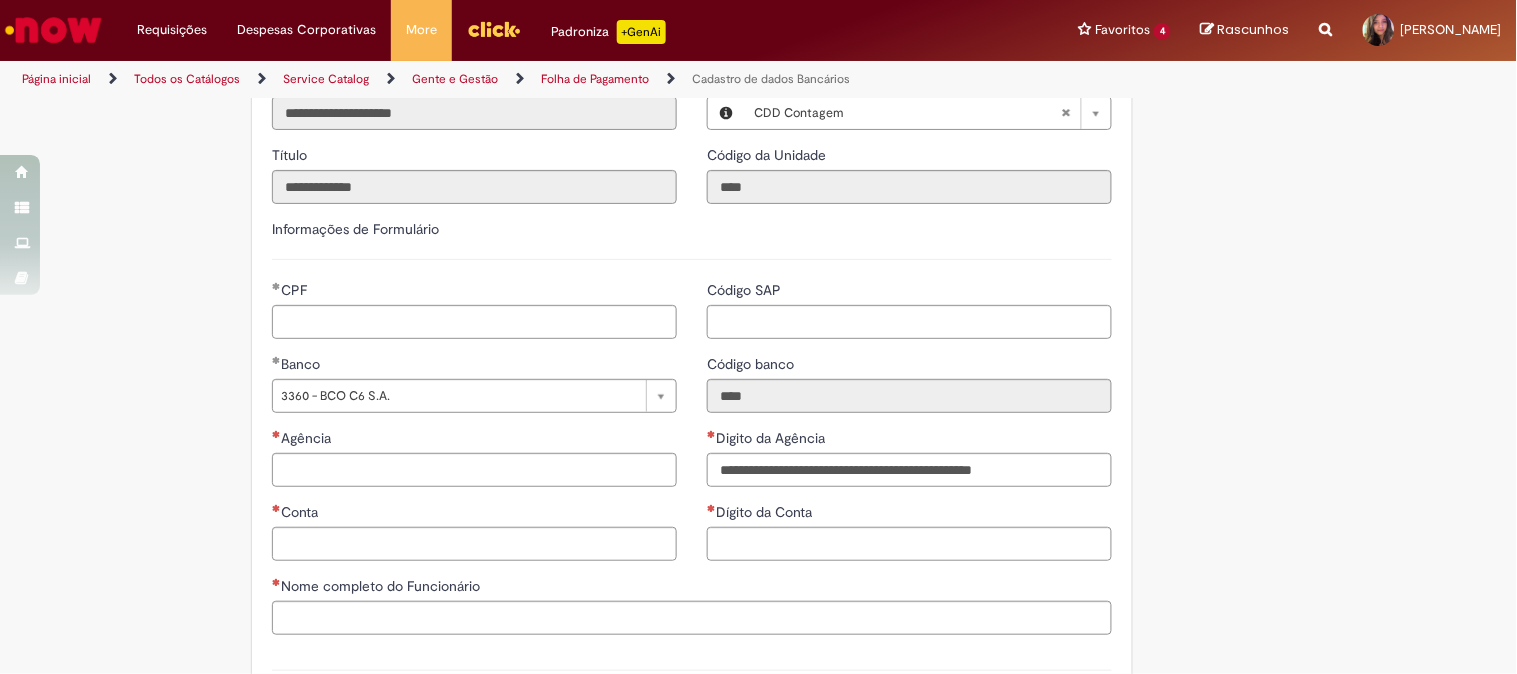 drag, startPoint x: 545, startPoint y: 564, endPoint x: 531, endPoint y: 571, distance: 15.652476 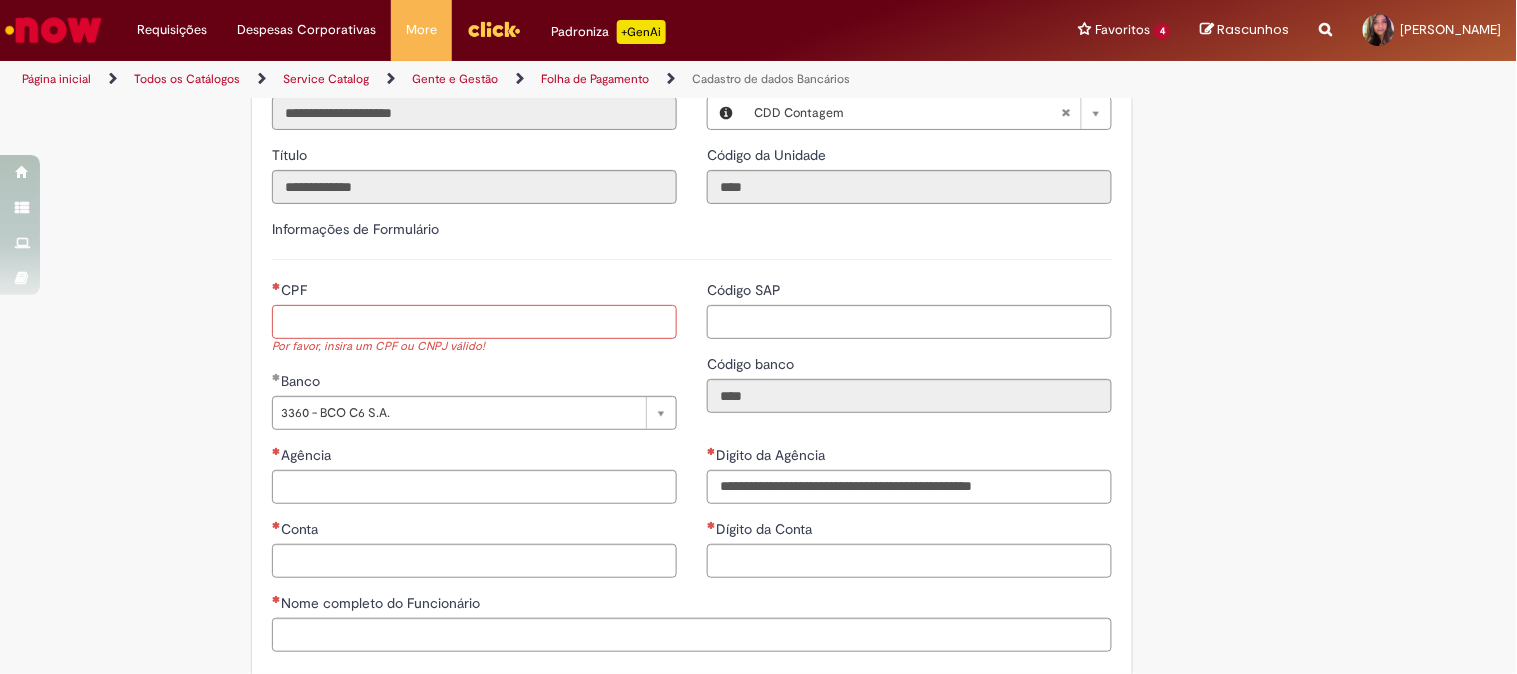 click on "CPF" at bounding box center [474, 322] 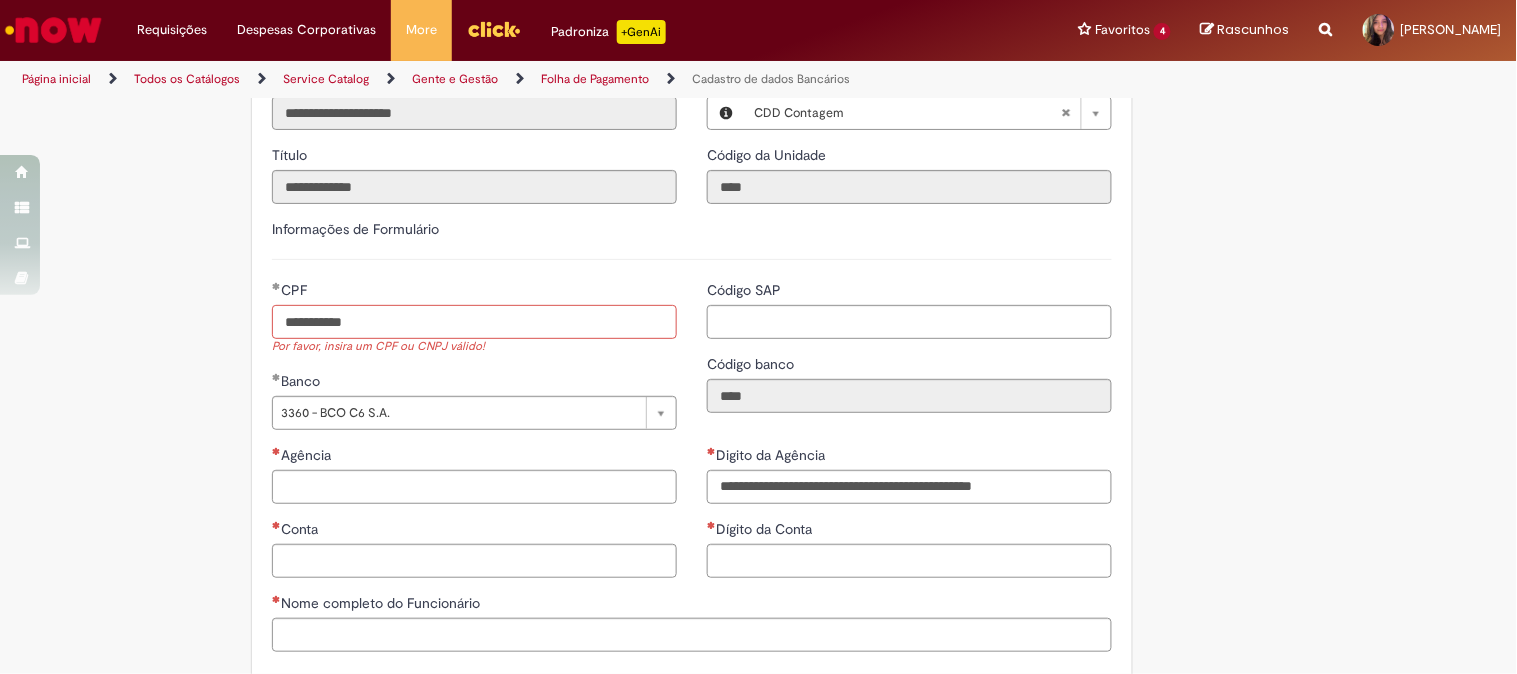 type on "**********" 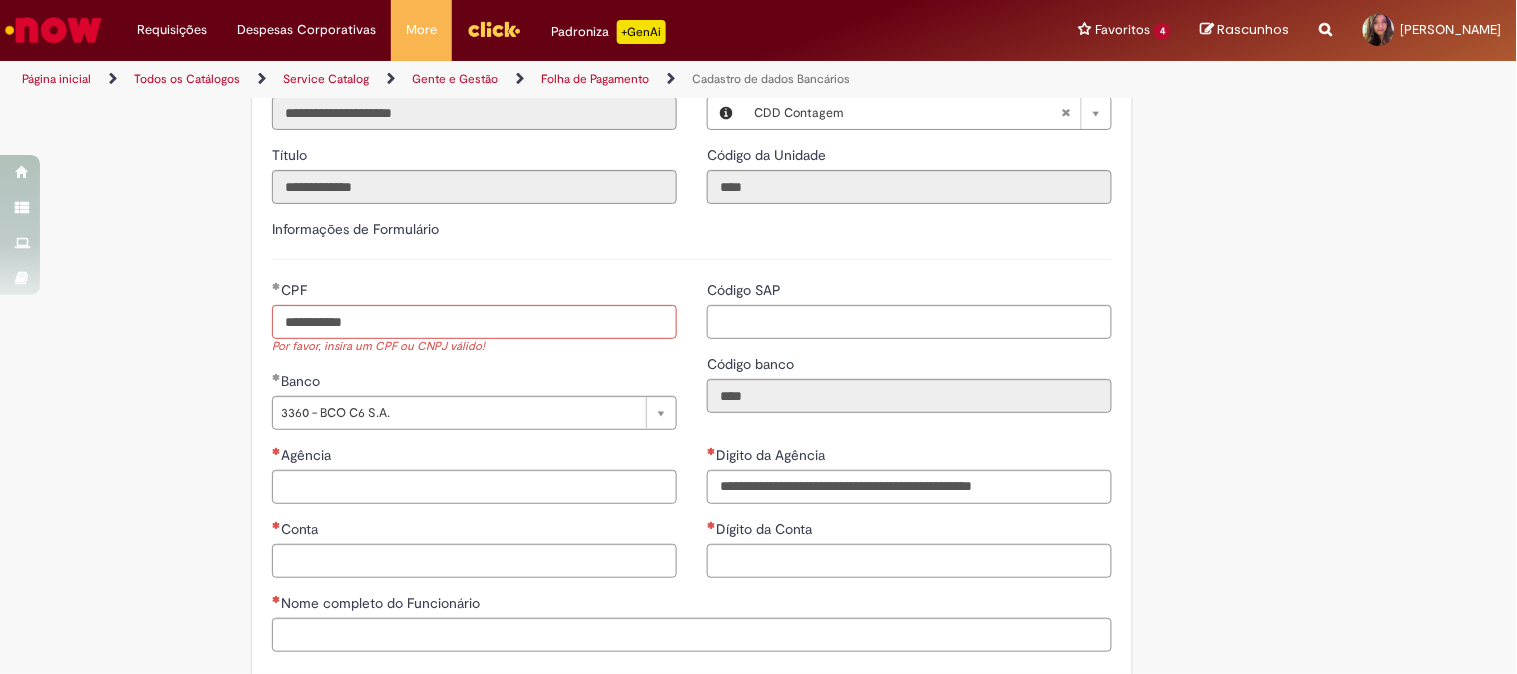 type on "**********" 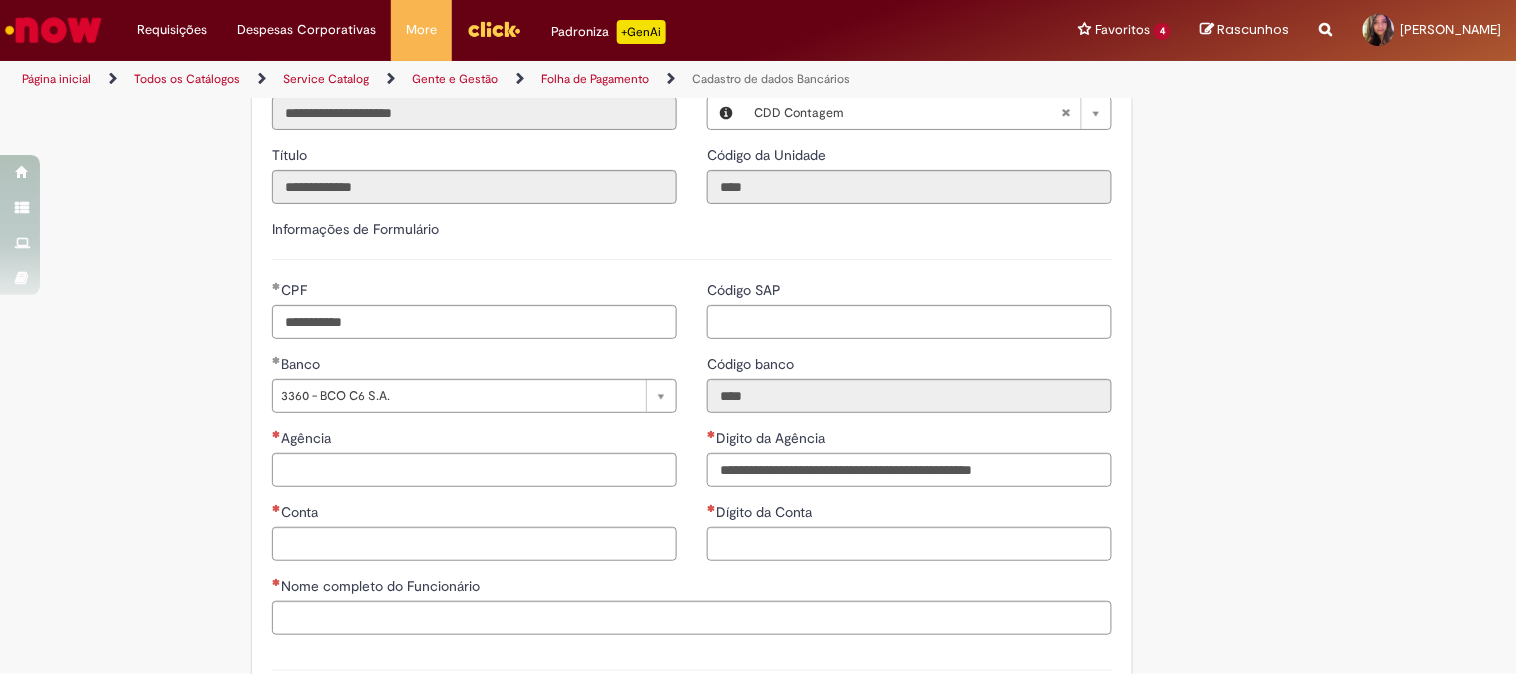 click on "Agência" at bounding box center (474, 457) 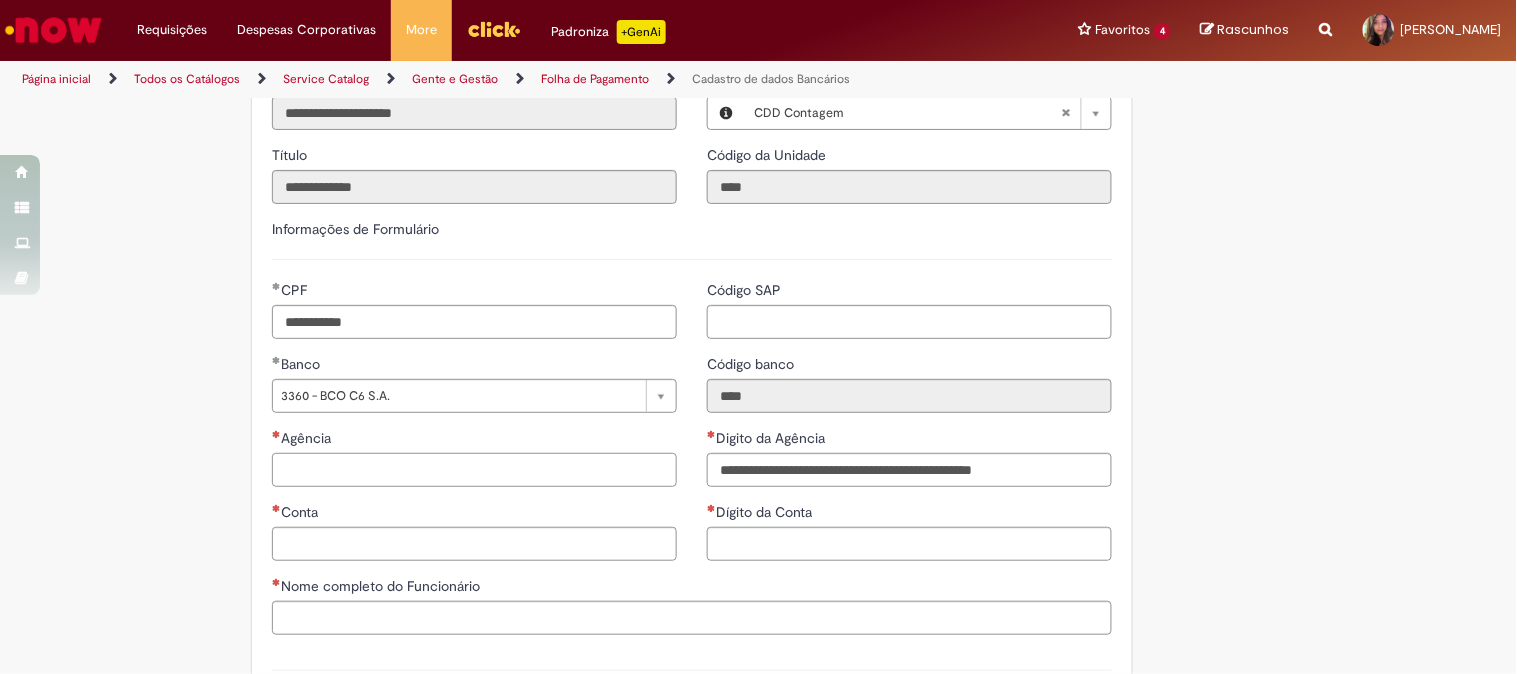click on "Agência" at bounding box center [474, 470] 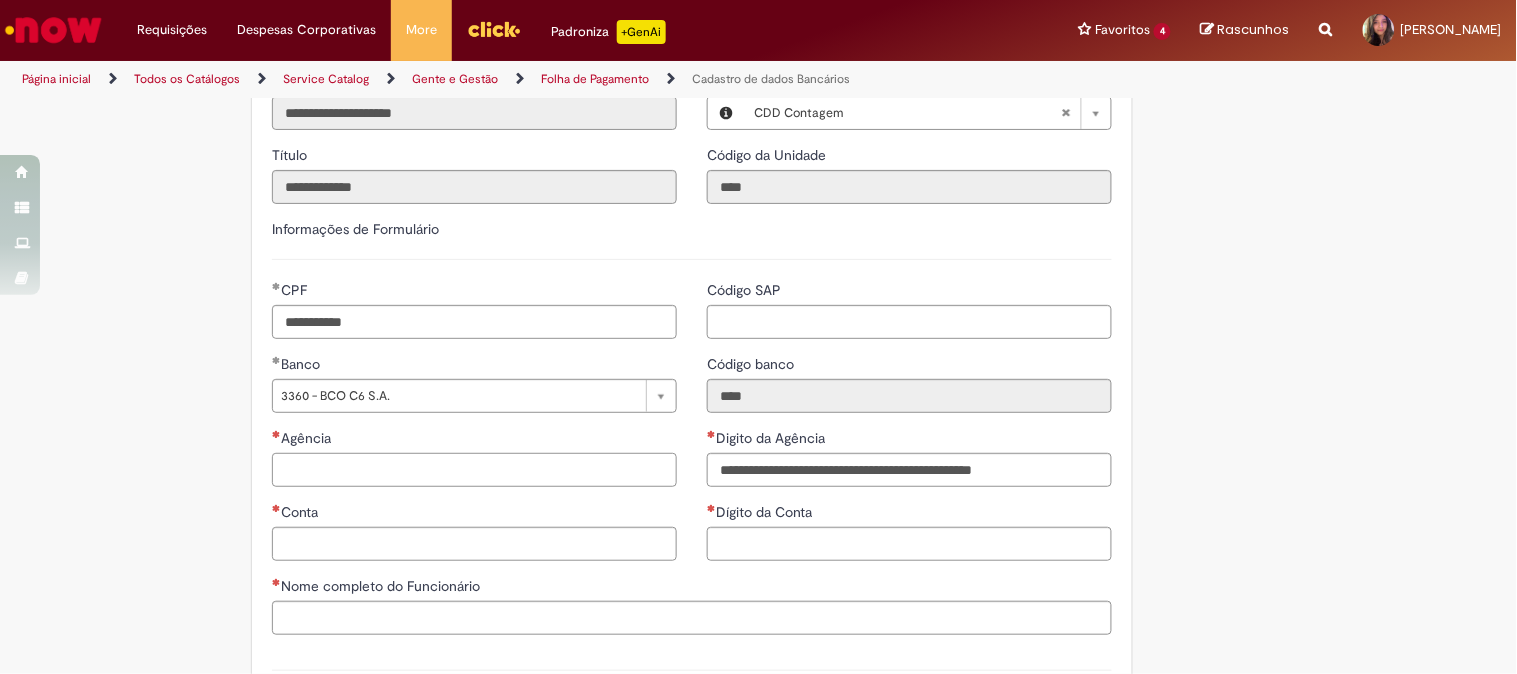 scroll, scrollTop: 777, scrollLeft: 0, axis: vertical 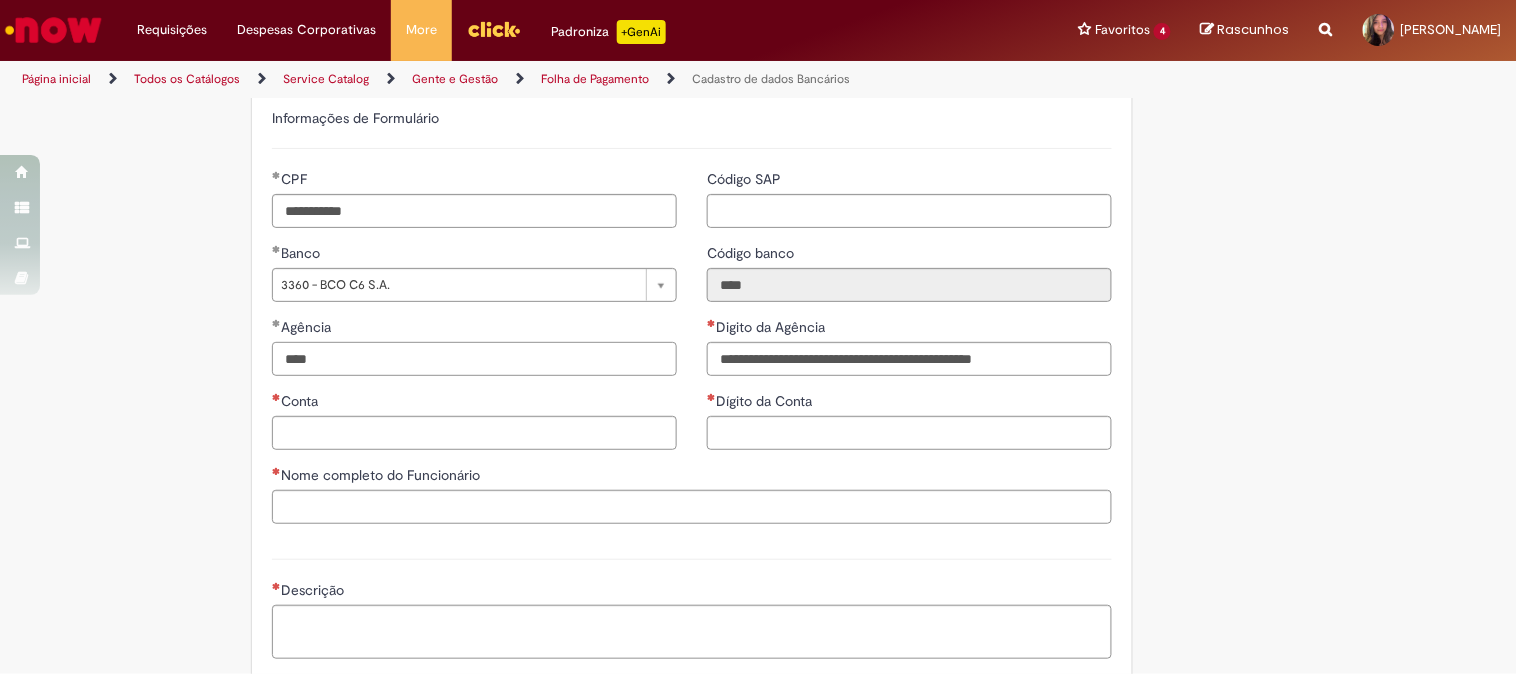 type on "****" 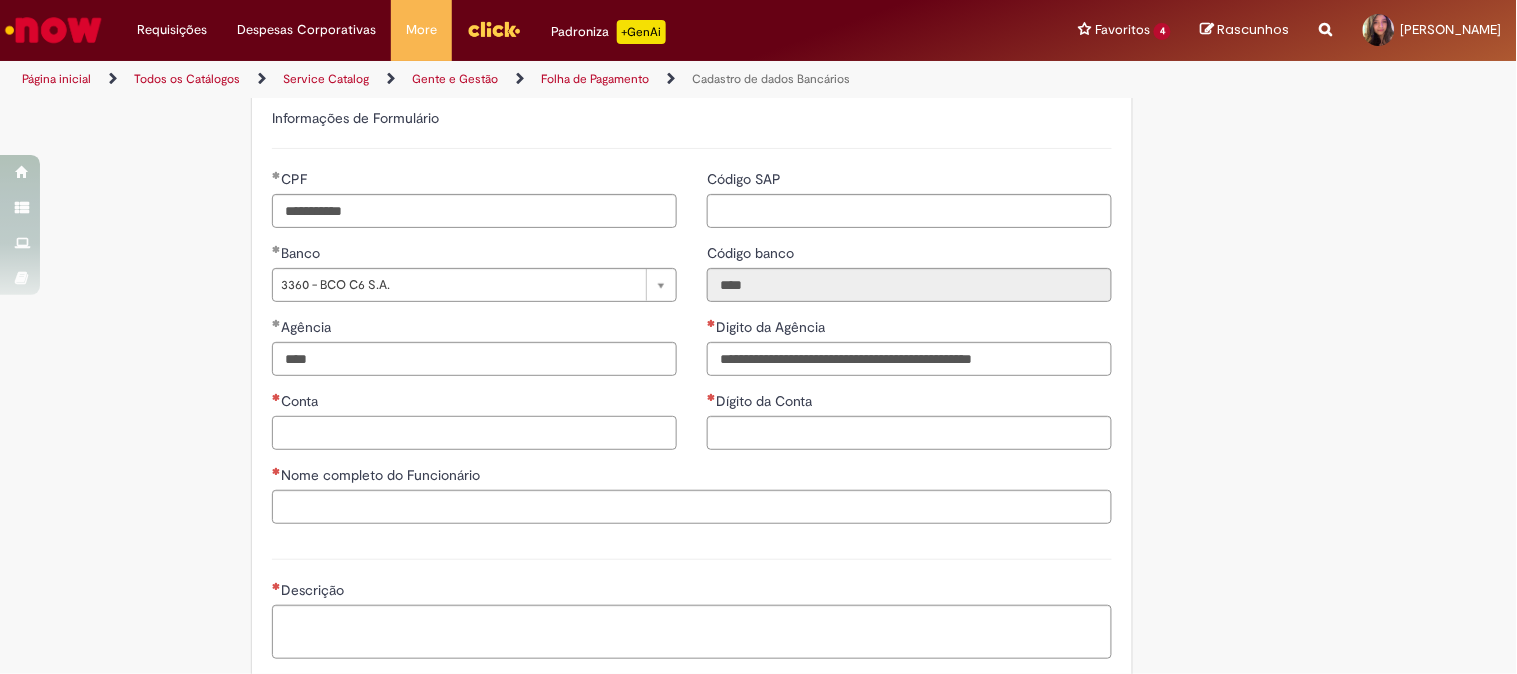 type on "**********" 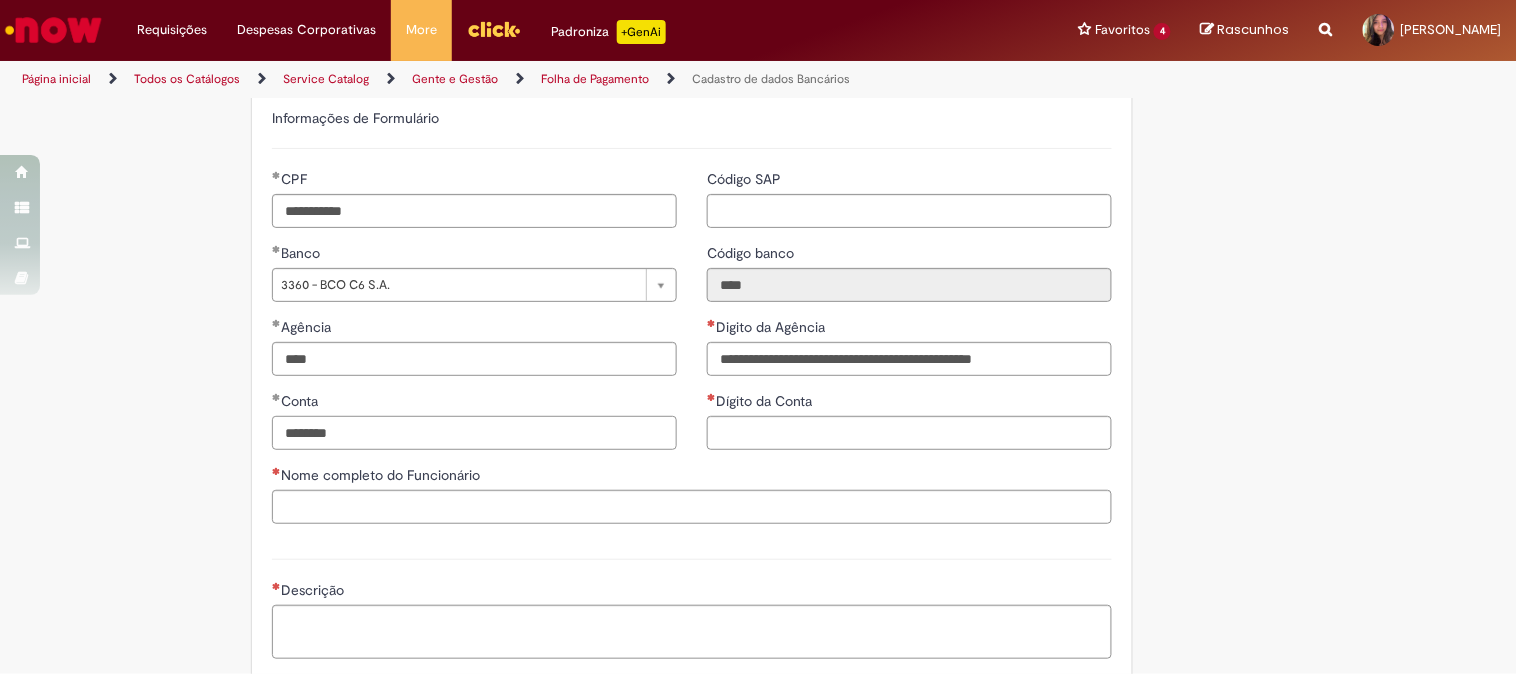 type on "********" 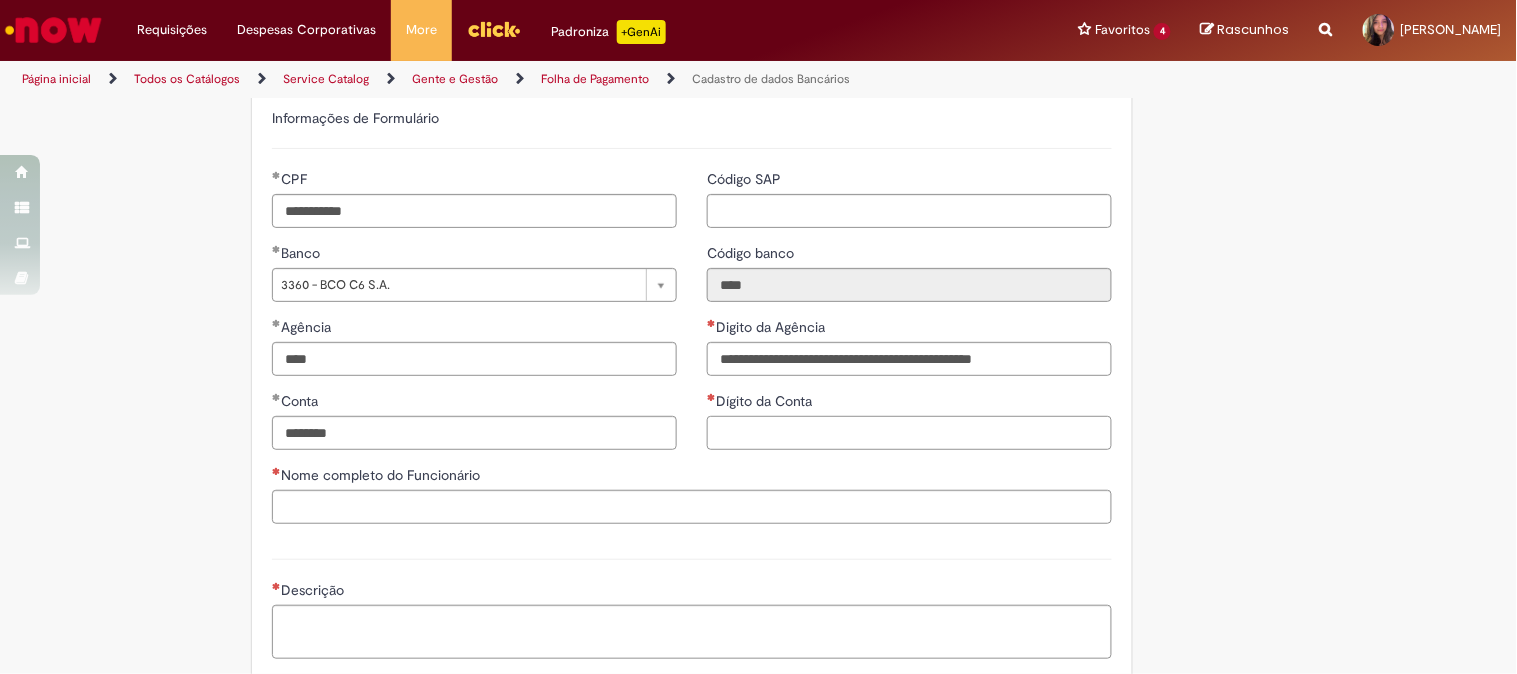 type on "**********" 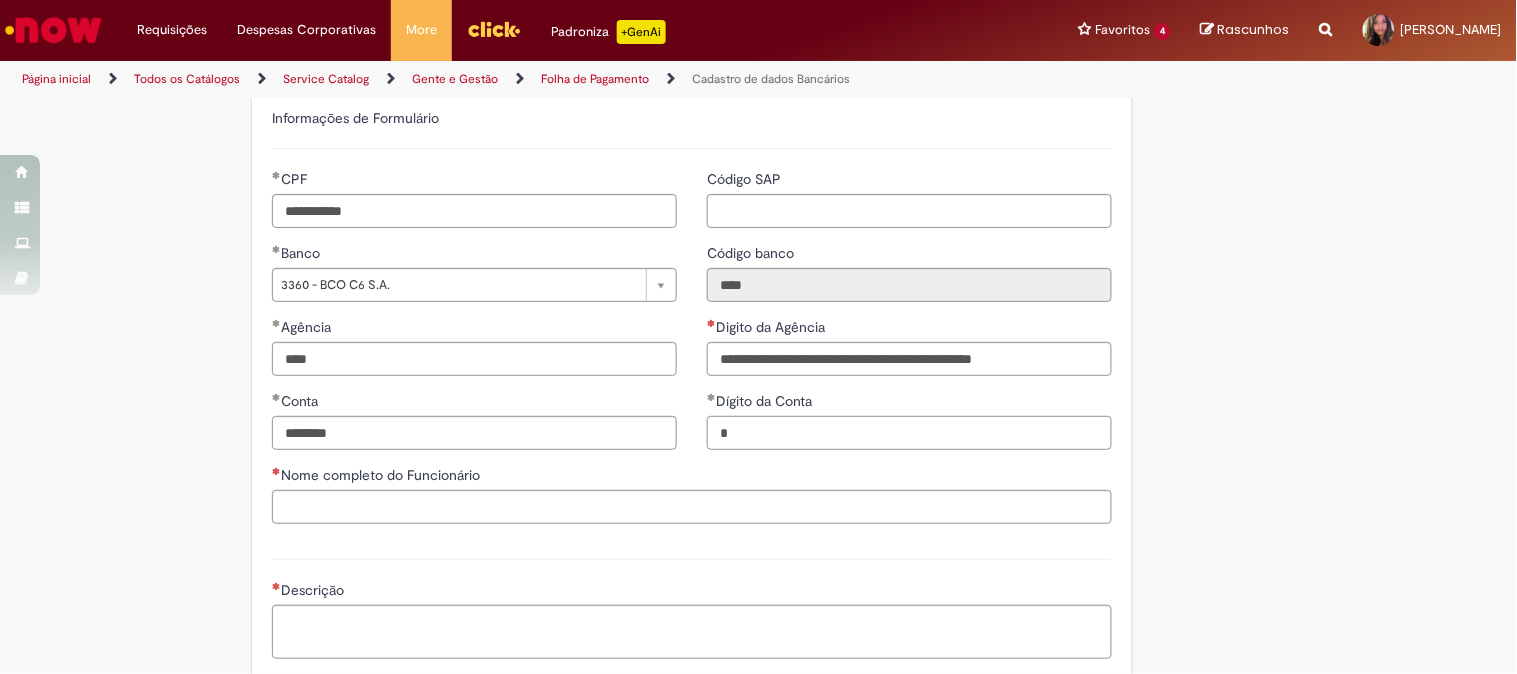 type on "*" 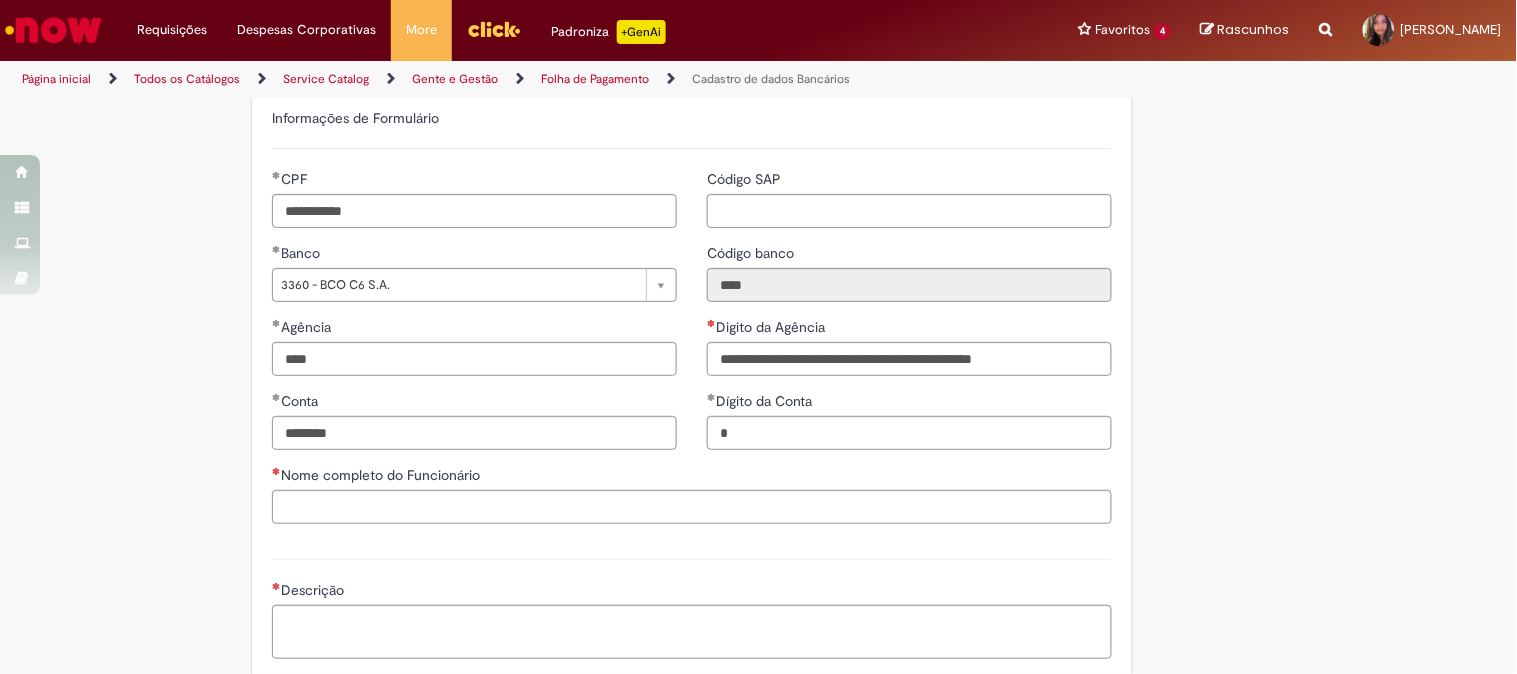 type on "**********" 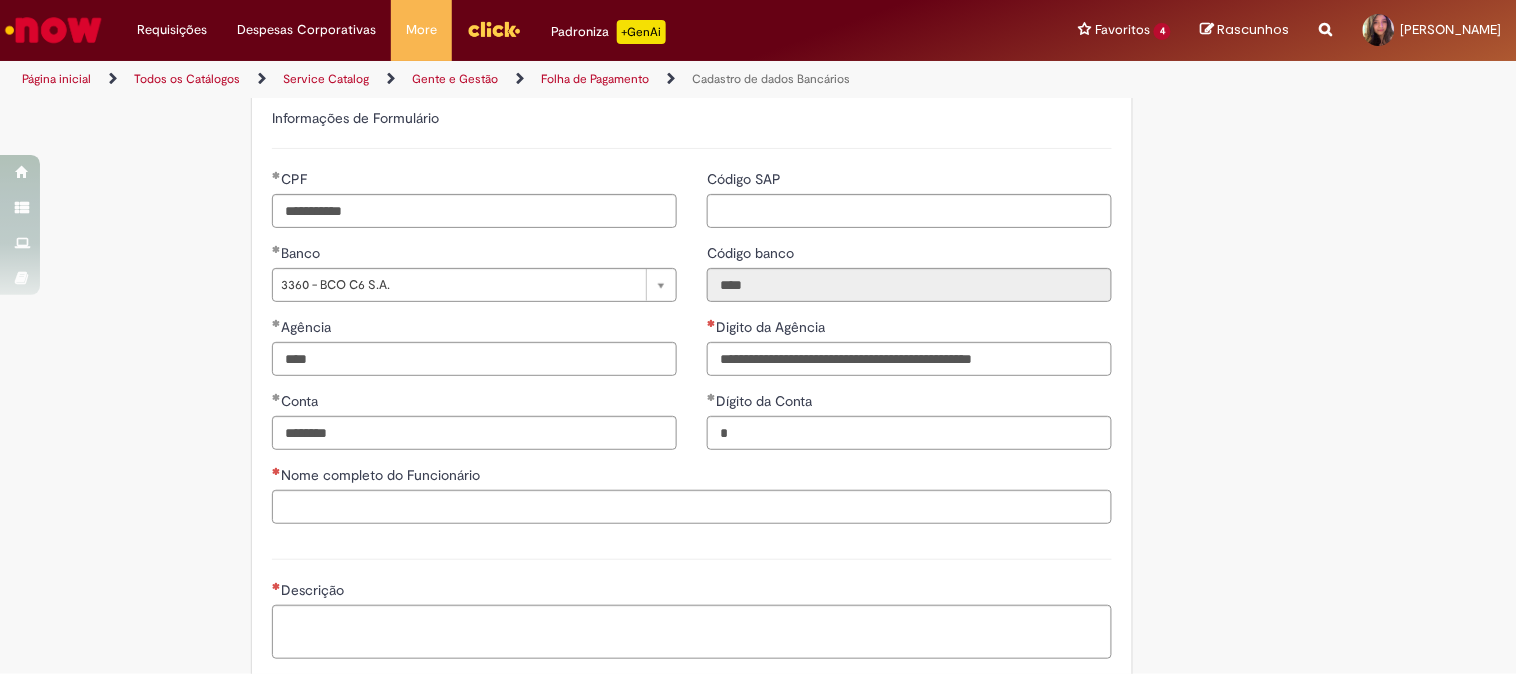 click on "Nome completo do Funcionário" at bounding box center [692, 477] 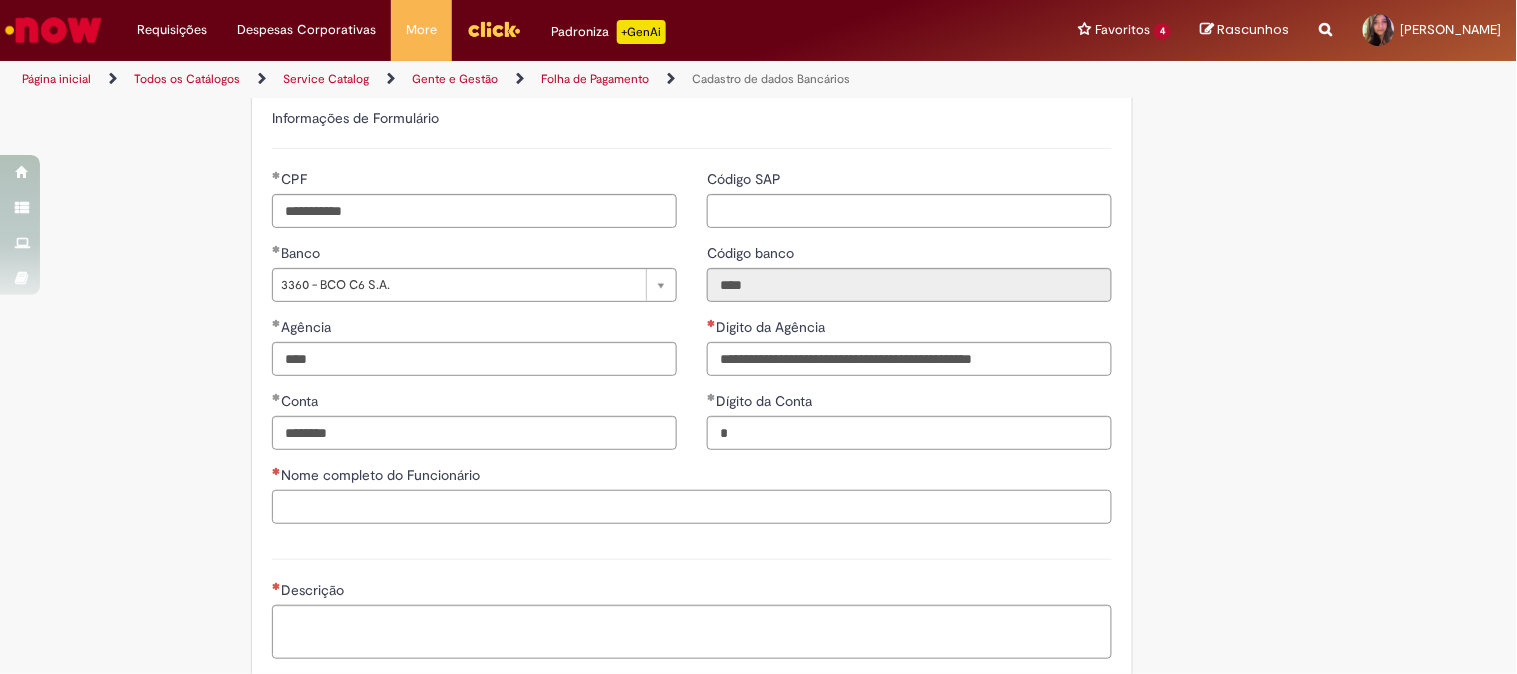 click on "Nome completo do Funcionário" at bounding box center [692, 507] 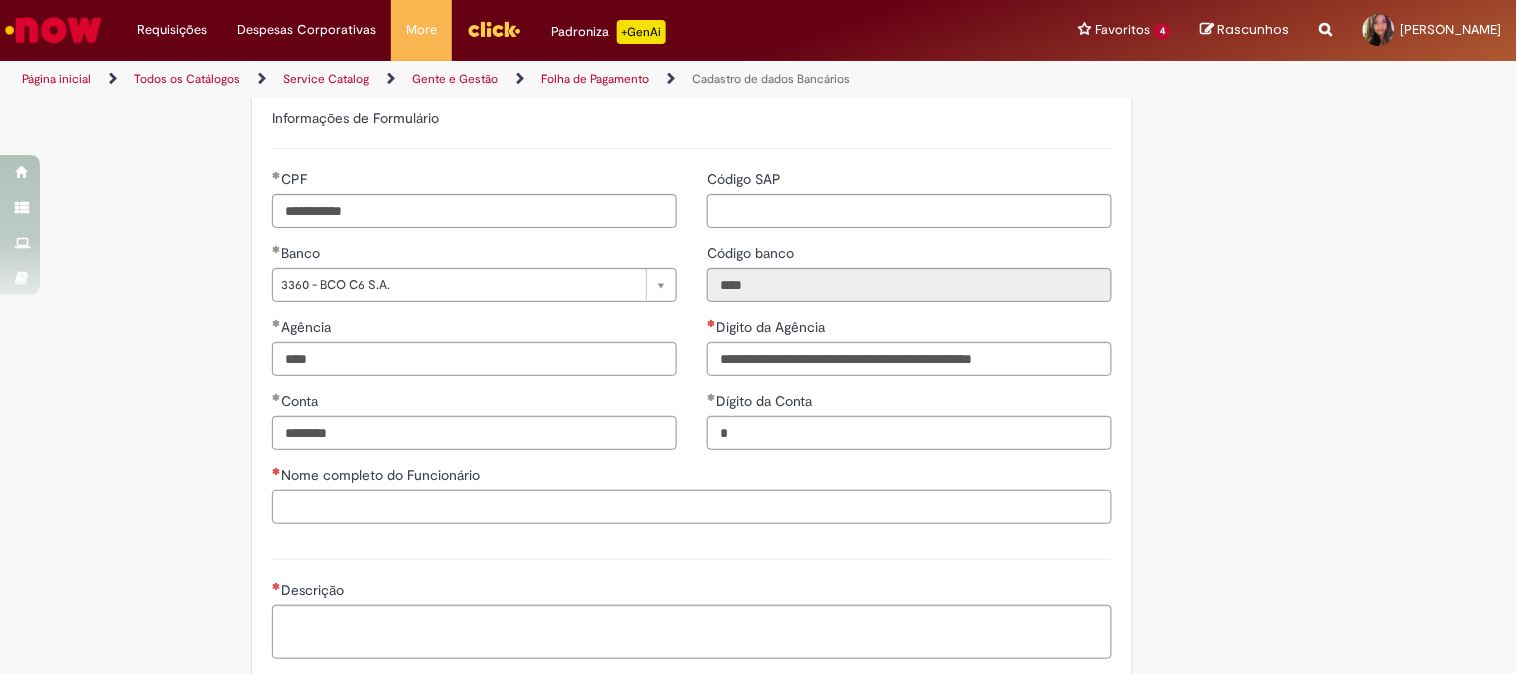 type on "**********" 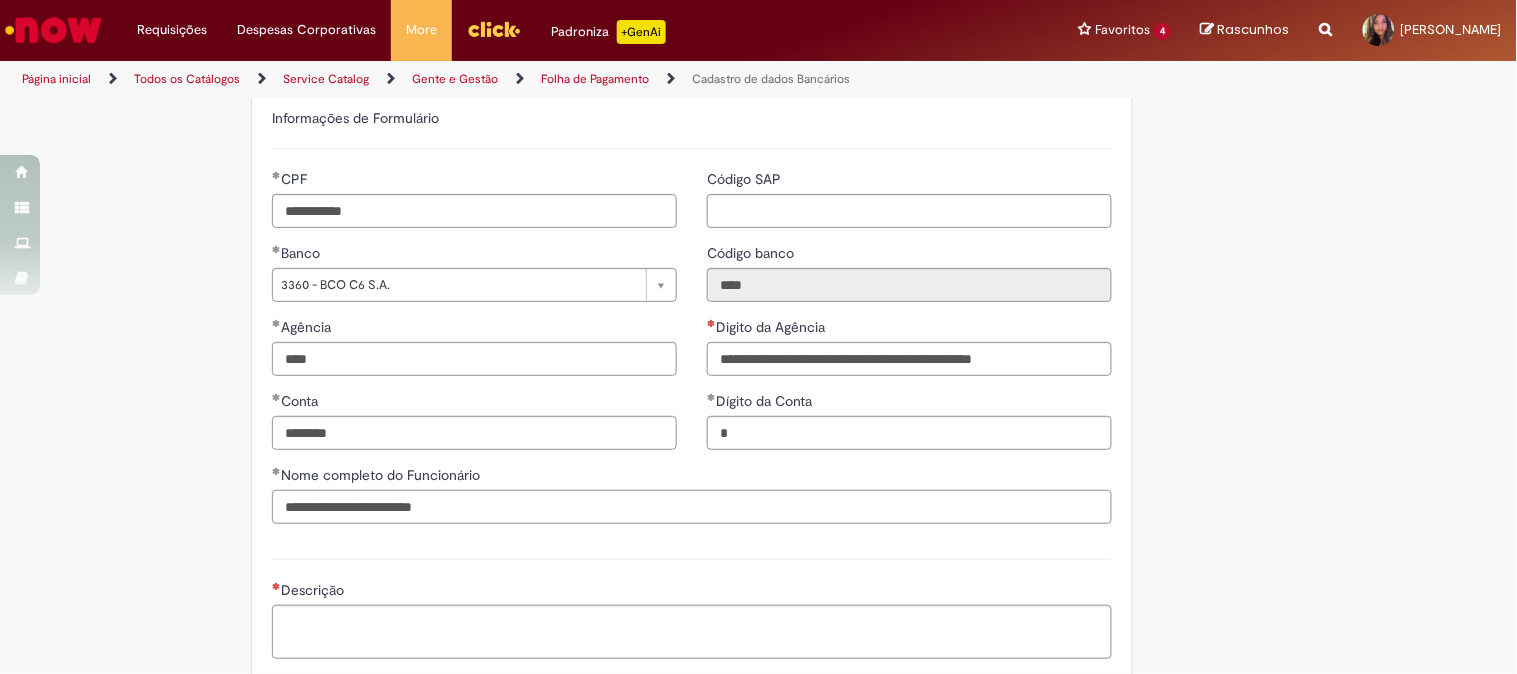 scroll, scrollTop: 1000, scrollLeft: 0, axis: vertical 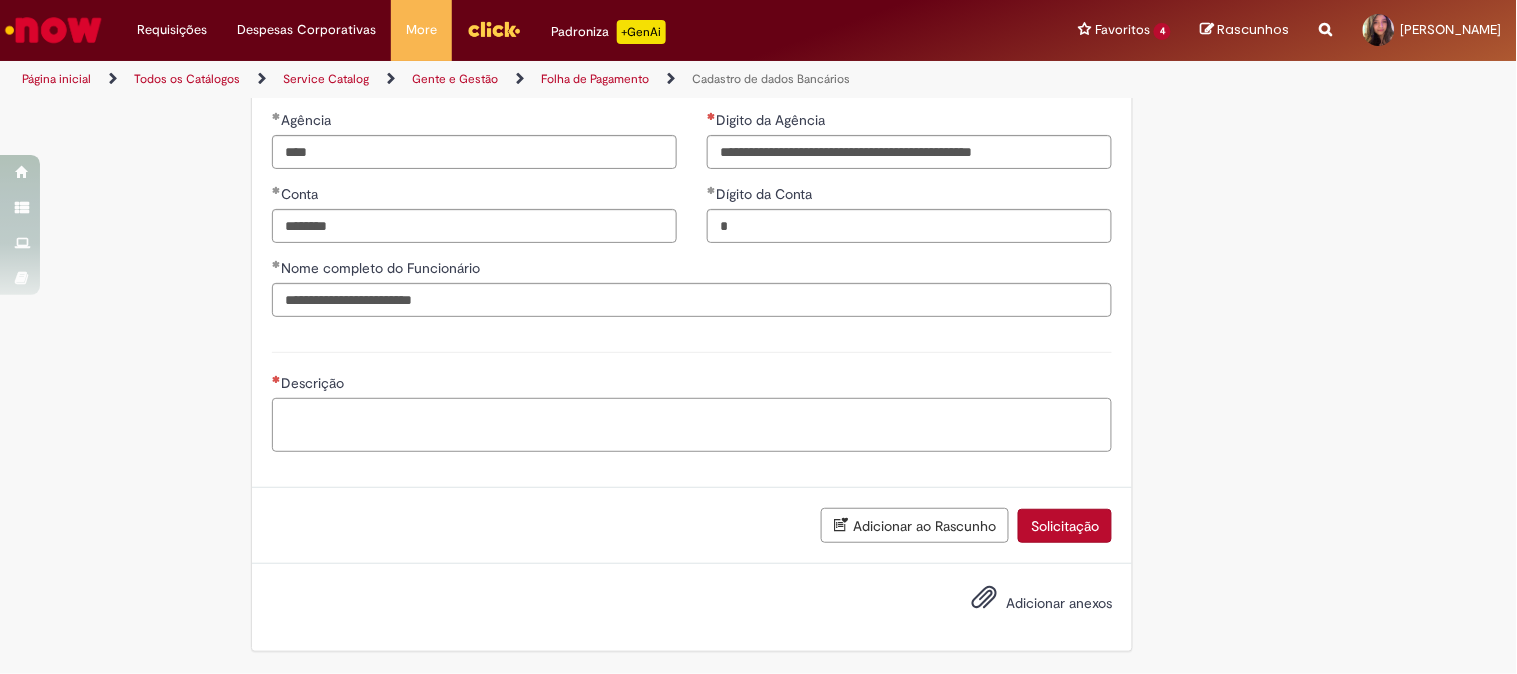 type on "**********" 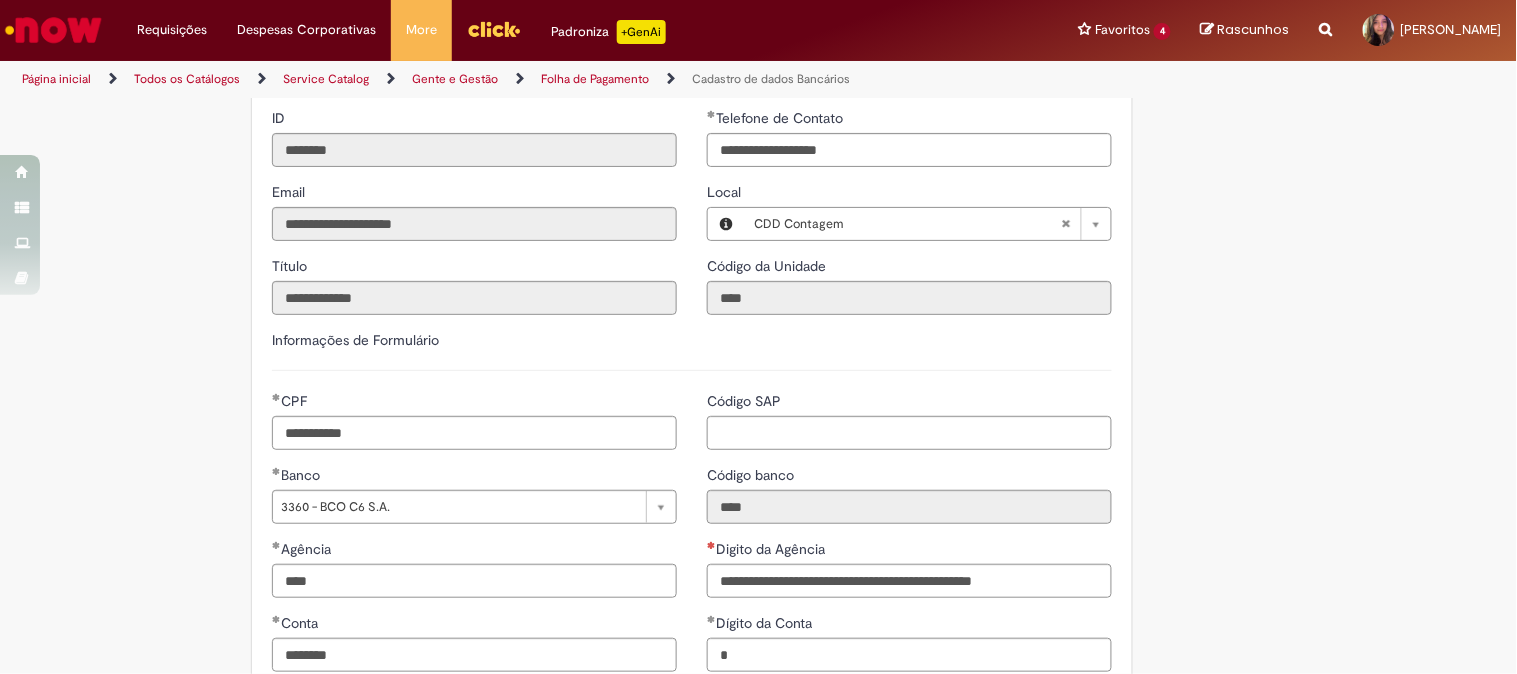 scroll, scrollTop: 777, scrollLeft: 0, axis: vertical 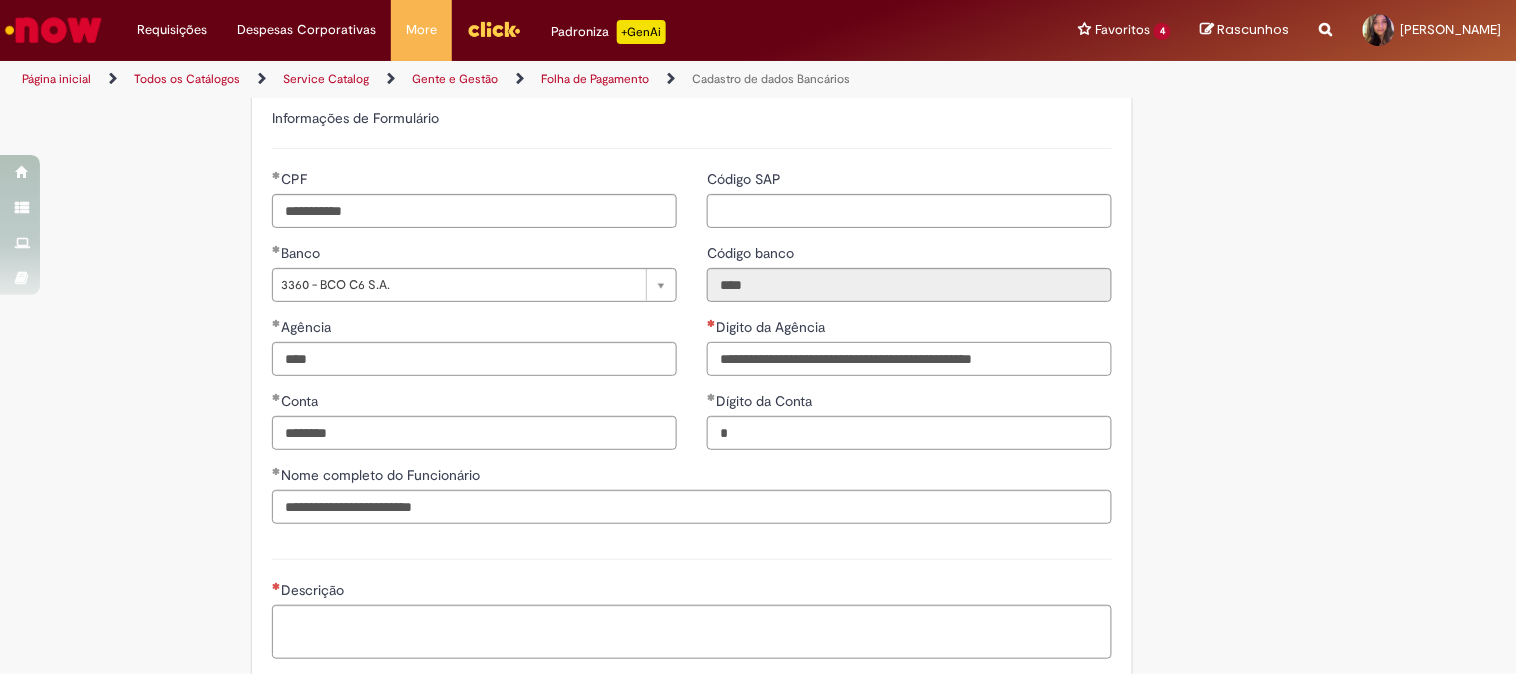 click on "Digito da Agência" at bounding box center [909, 359] 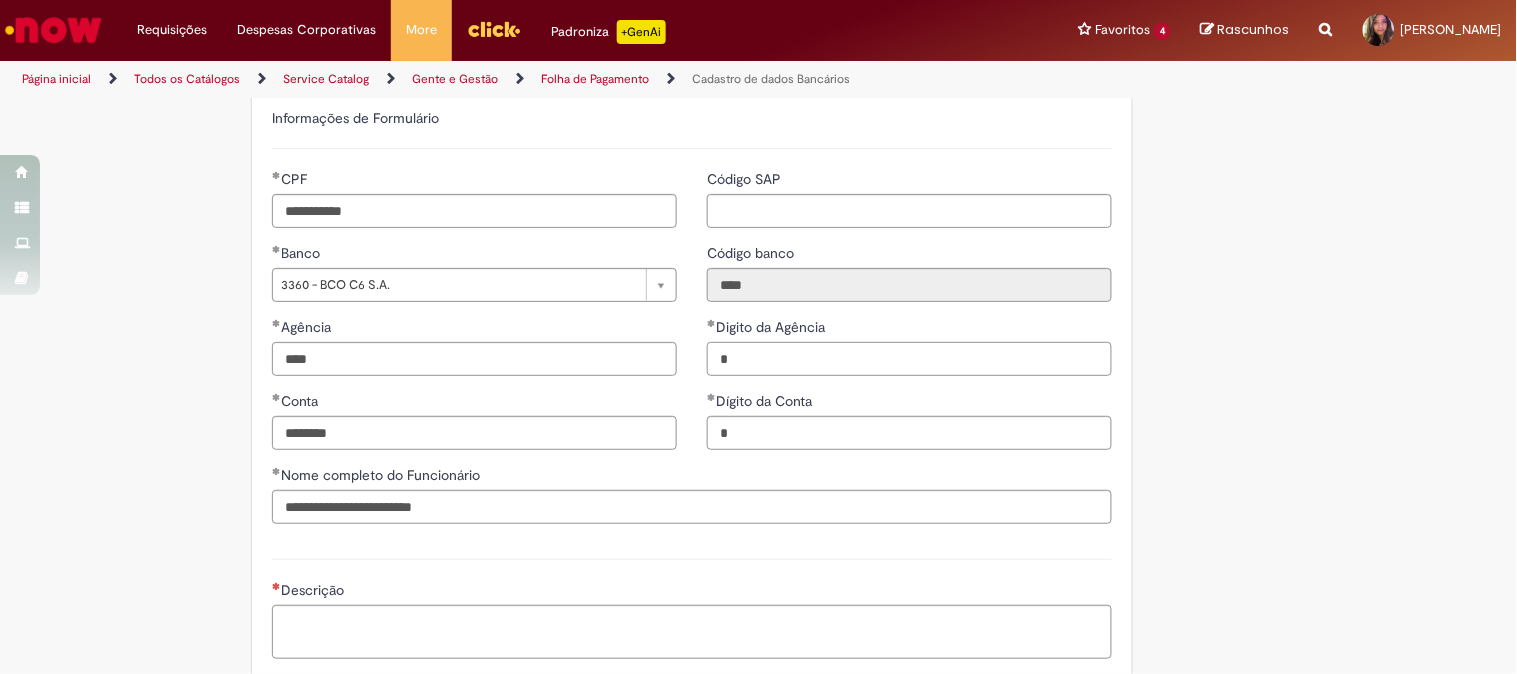 type on "*" 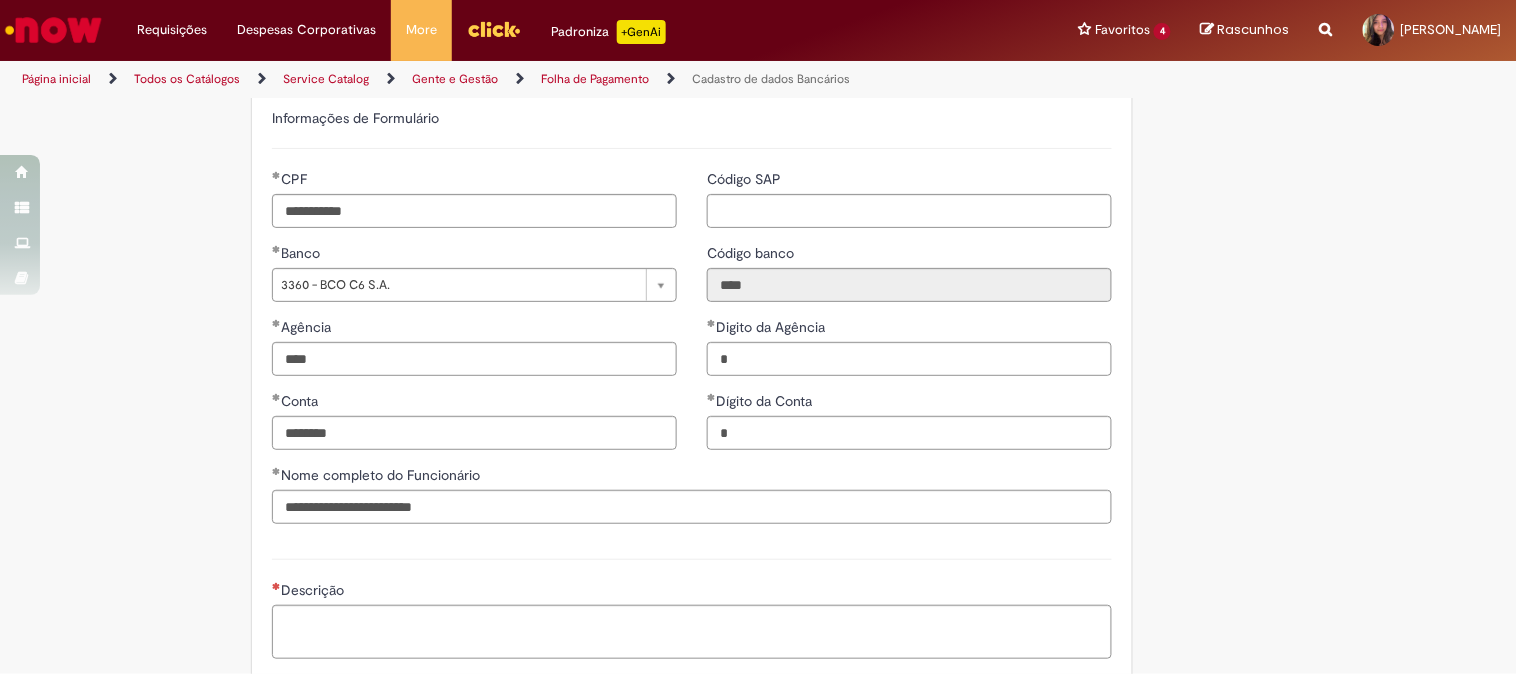 type on "**********" 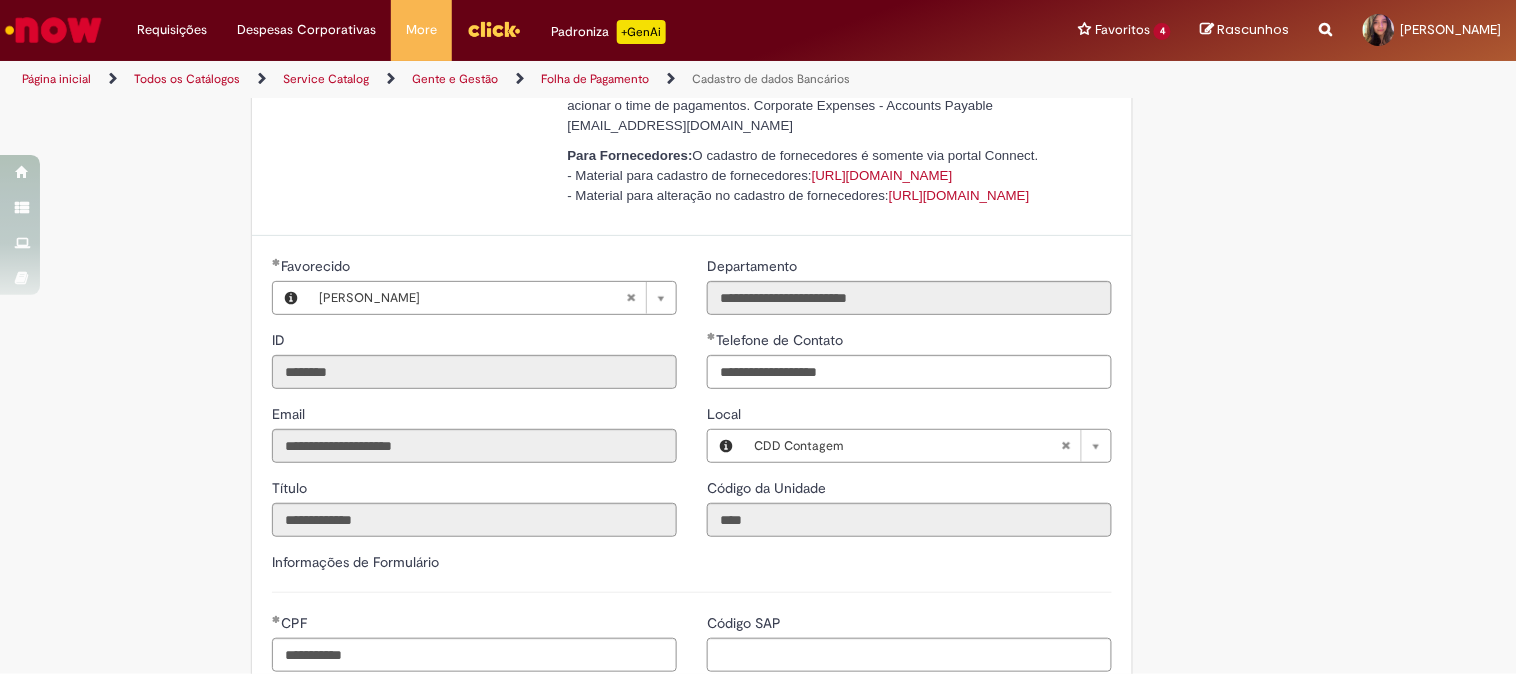 scroll, scrollTop: 888, scrollLeft: 0, axis: vertical 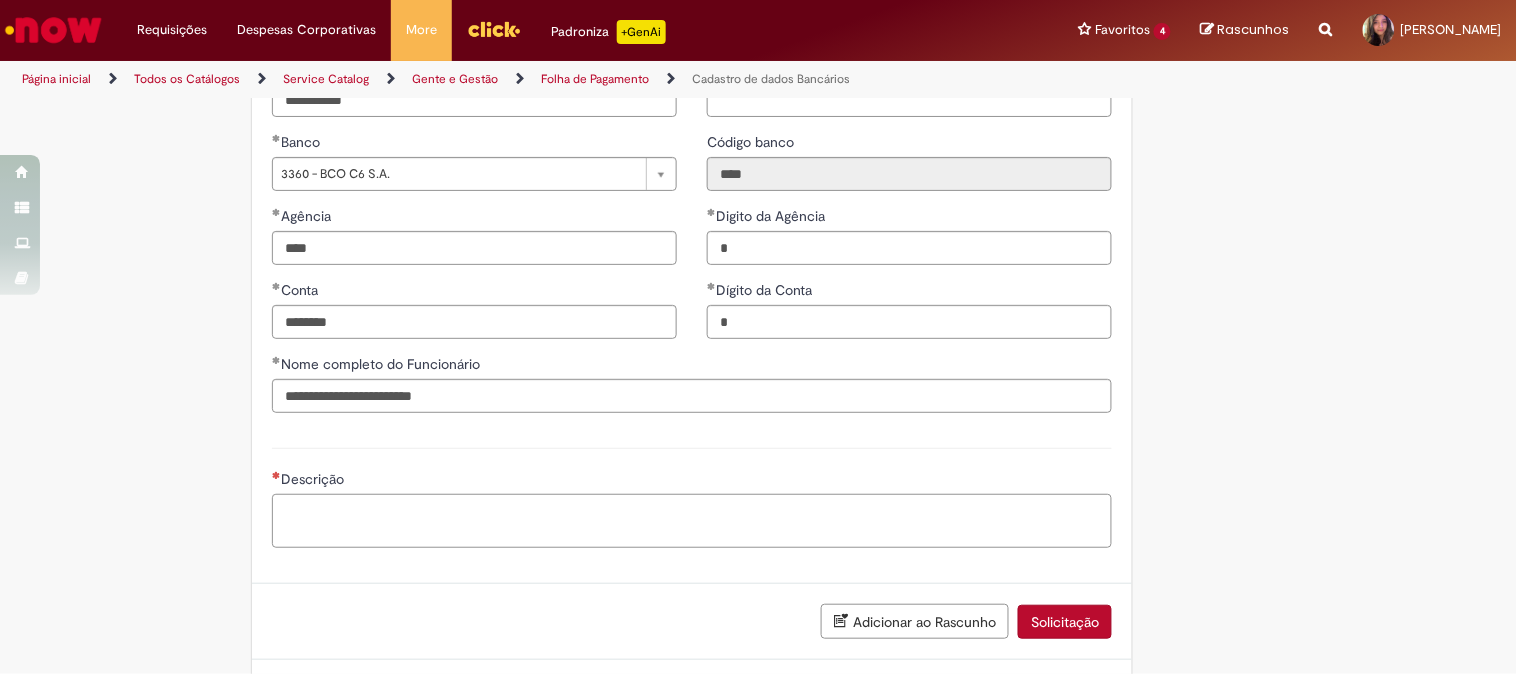 click on "Descrição" at bounding box center [692, 521] 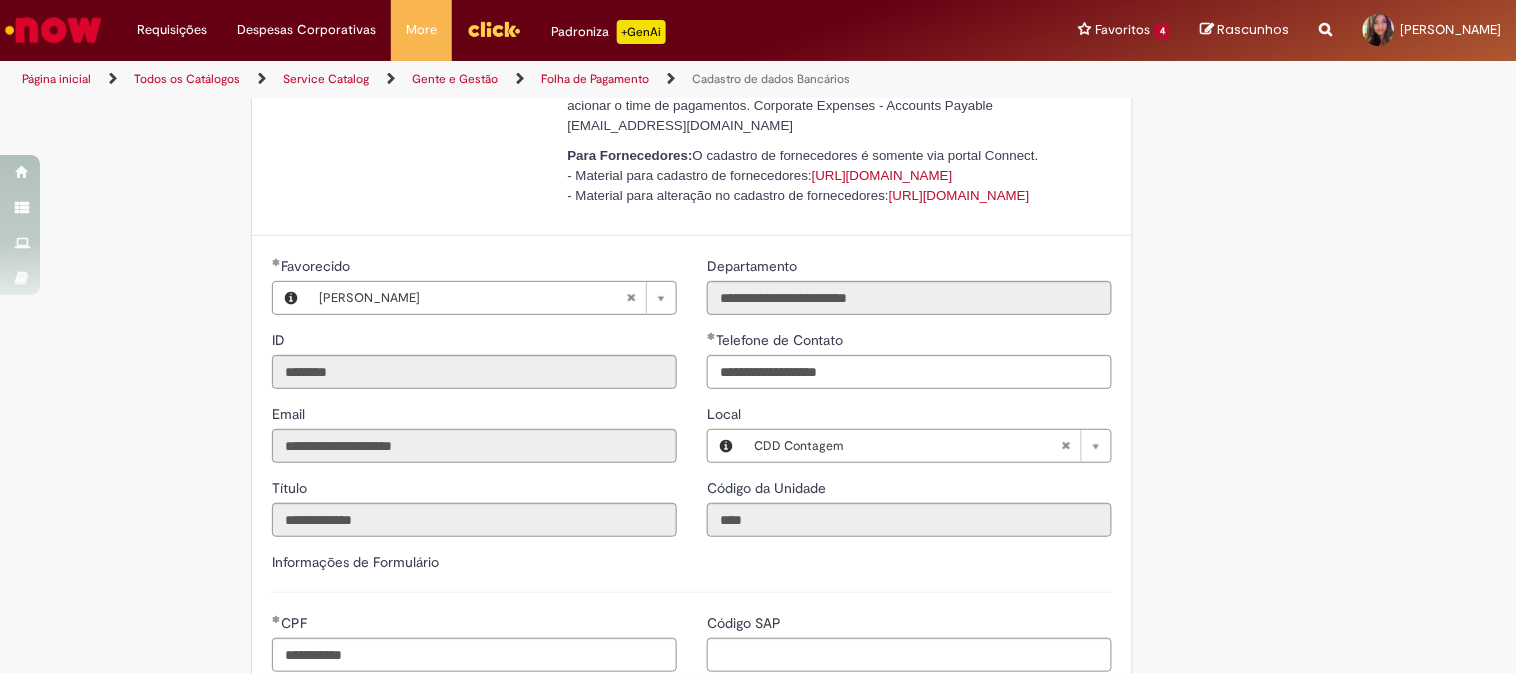 scroll, scrollTop: 0, scrollLeft: 0, axis: both 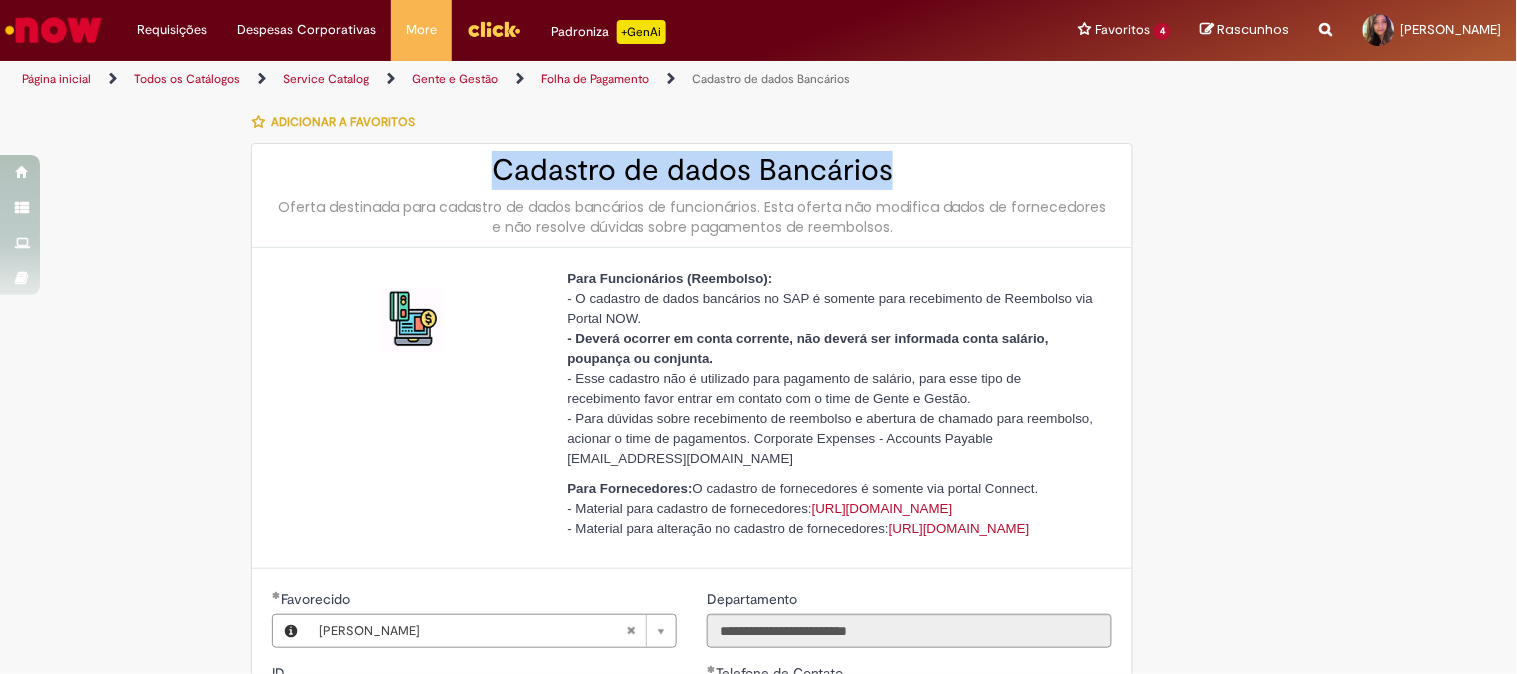 drag, startPoint x: 486, startPoint y: 173, endPoint x: 886, endPoint y: 173, distance: 400 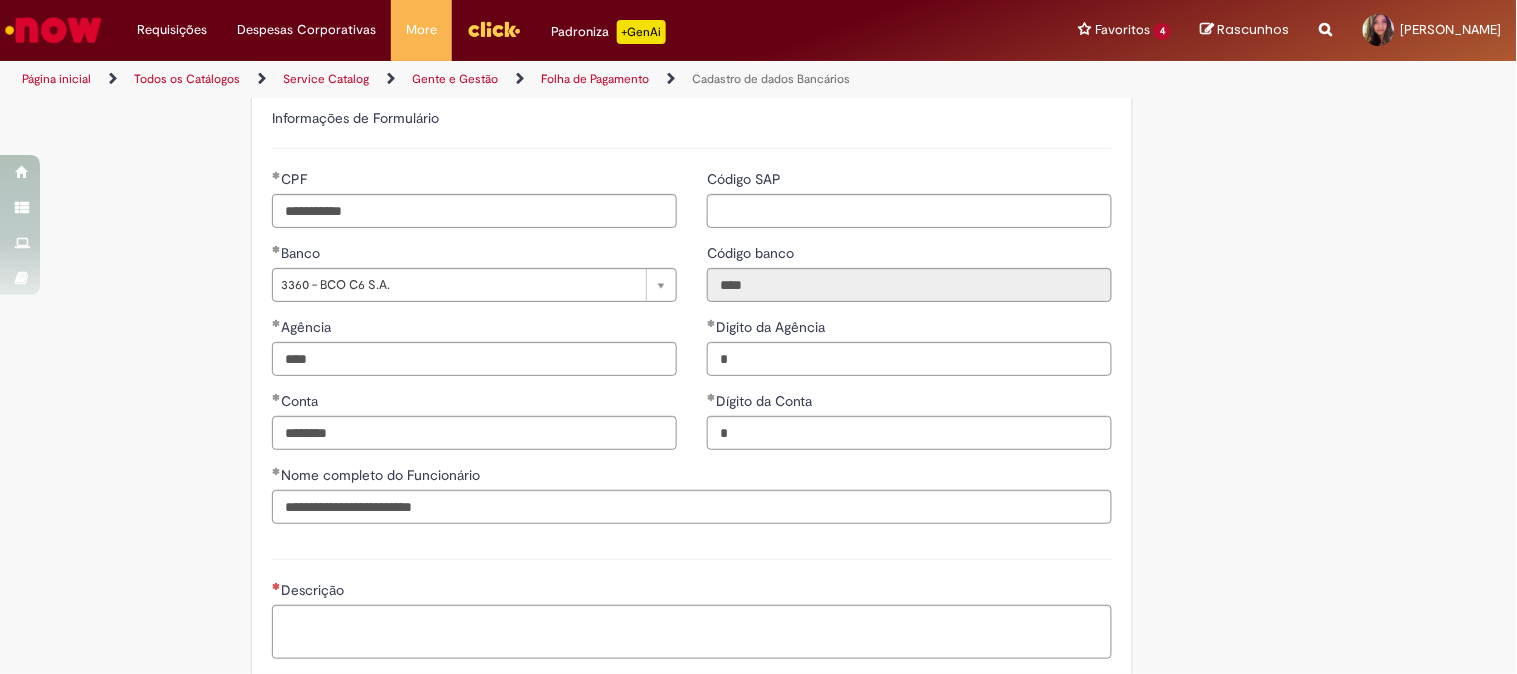 scroll, scrollTop: 1025, scrollLeft: 0, axis: vertical 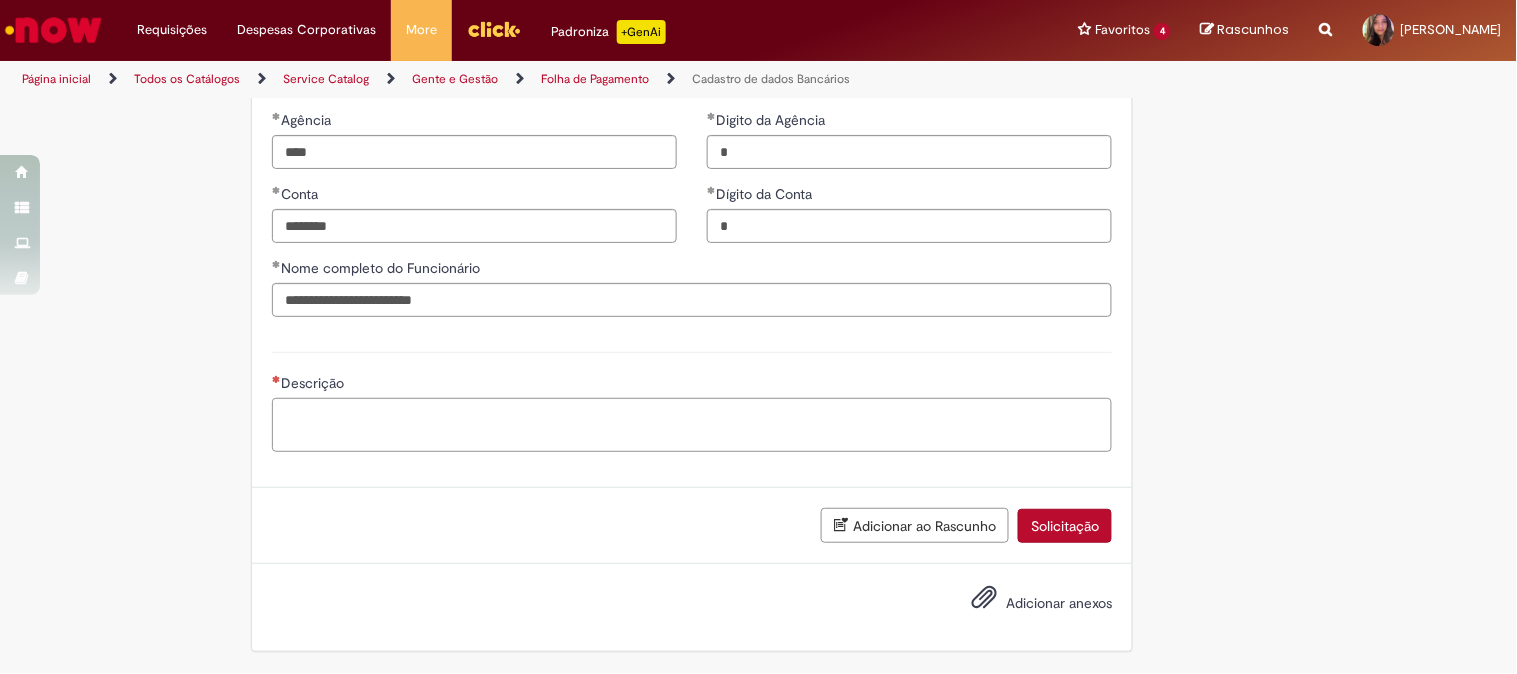 click on "Descrição" at bounding box center [692, 425] 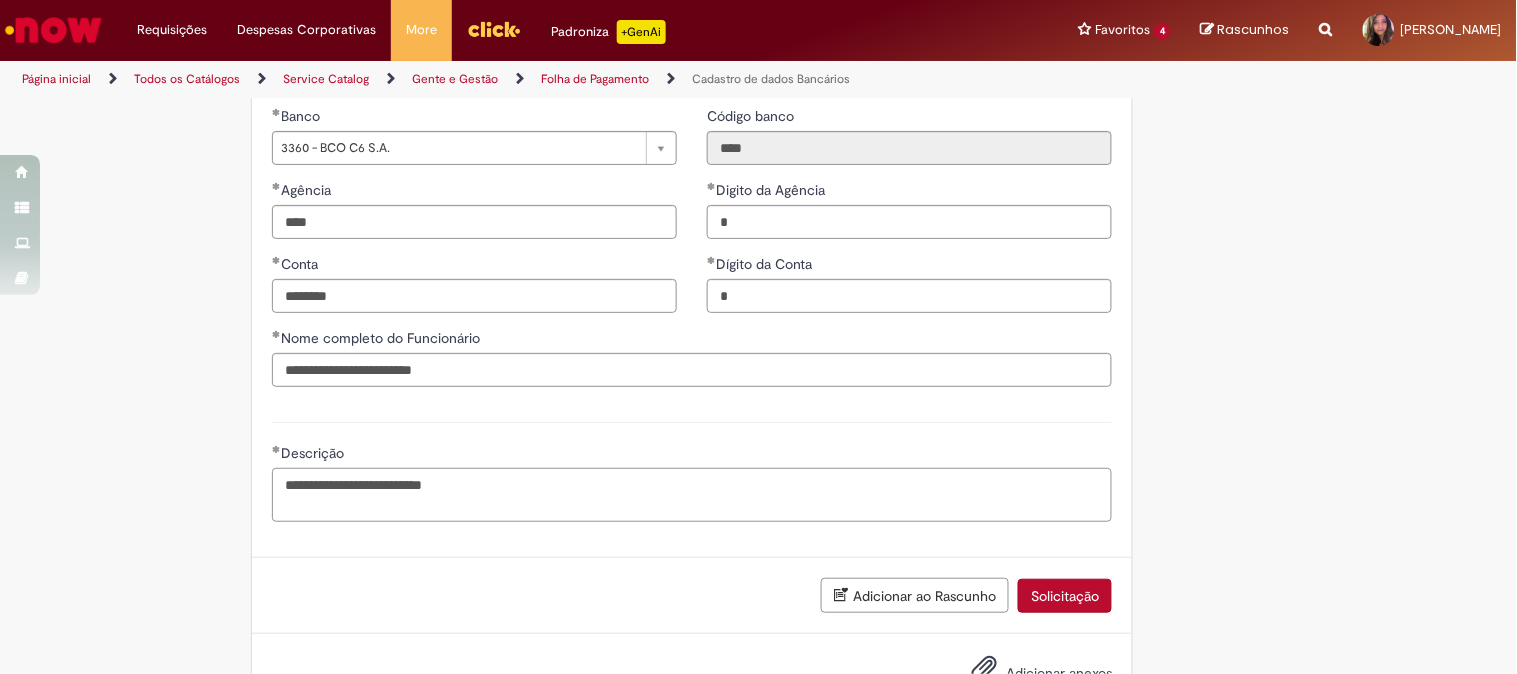 scroll, scrollTop: 1025, scrollLeft: 0, axis: vertical 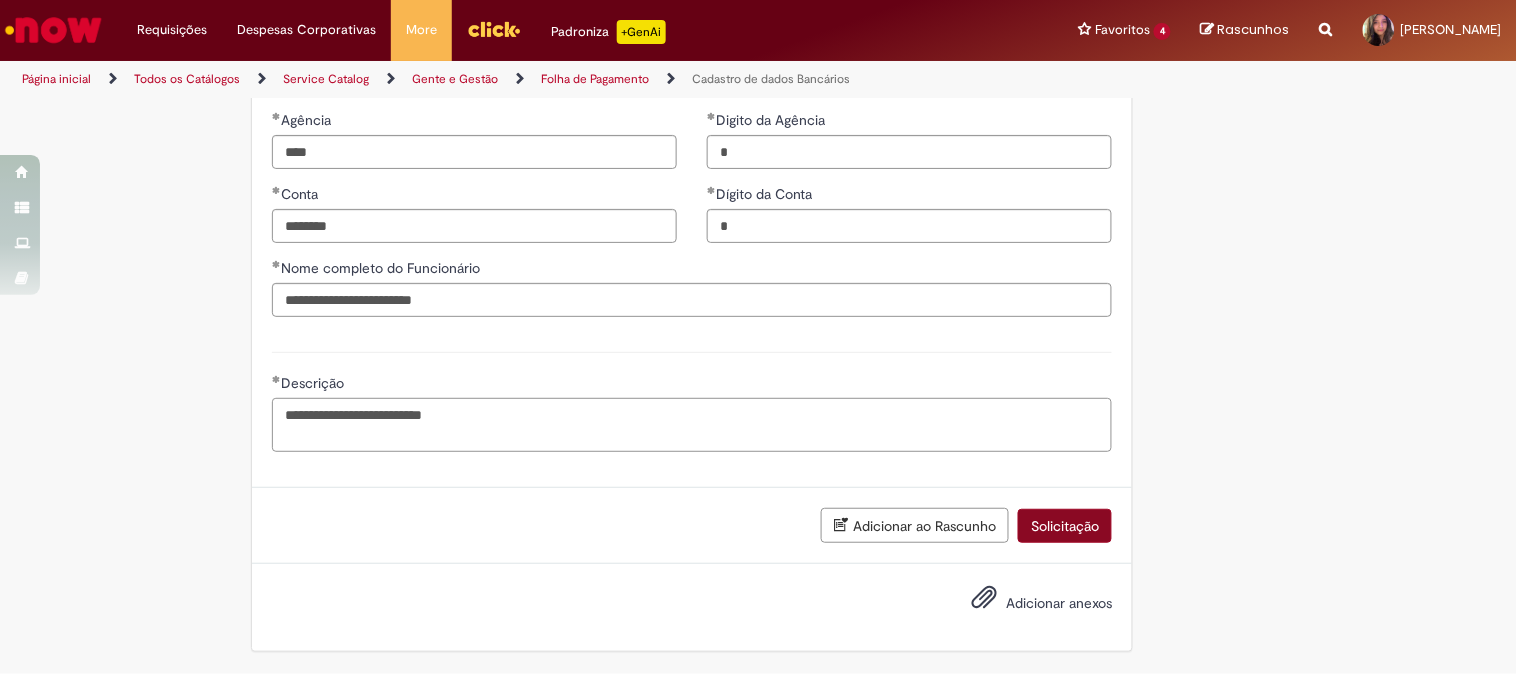 type on "**********" 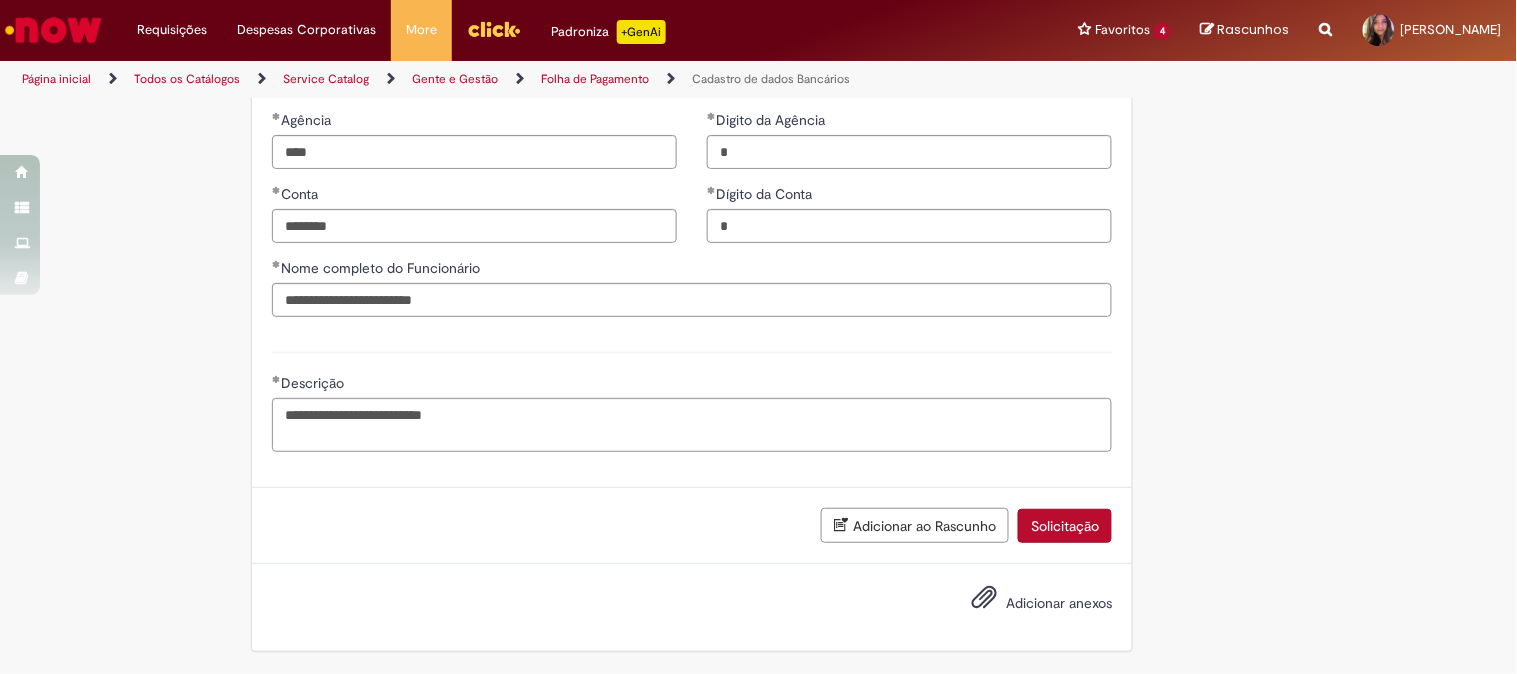 type on "**********" 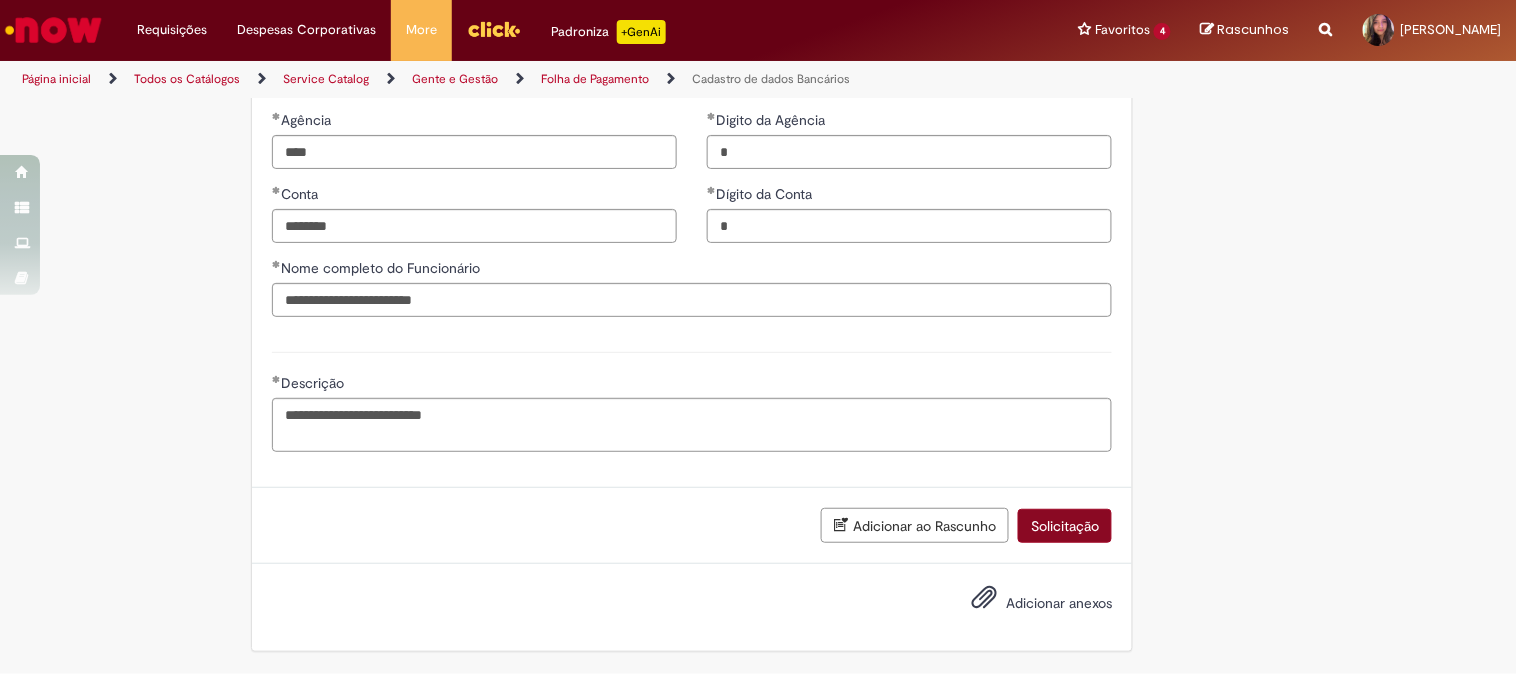 scroll, scrollTop: 978, scrollLeft: 0, axis: vertical 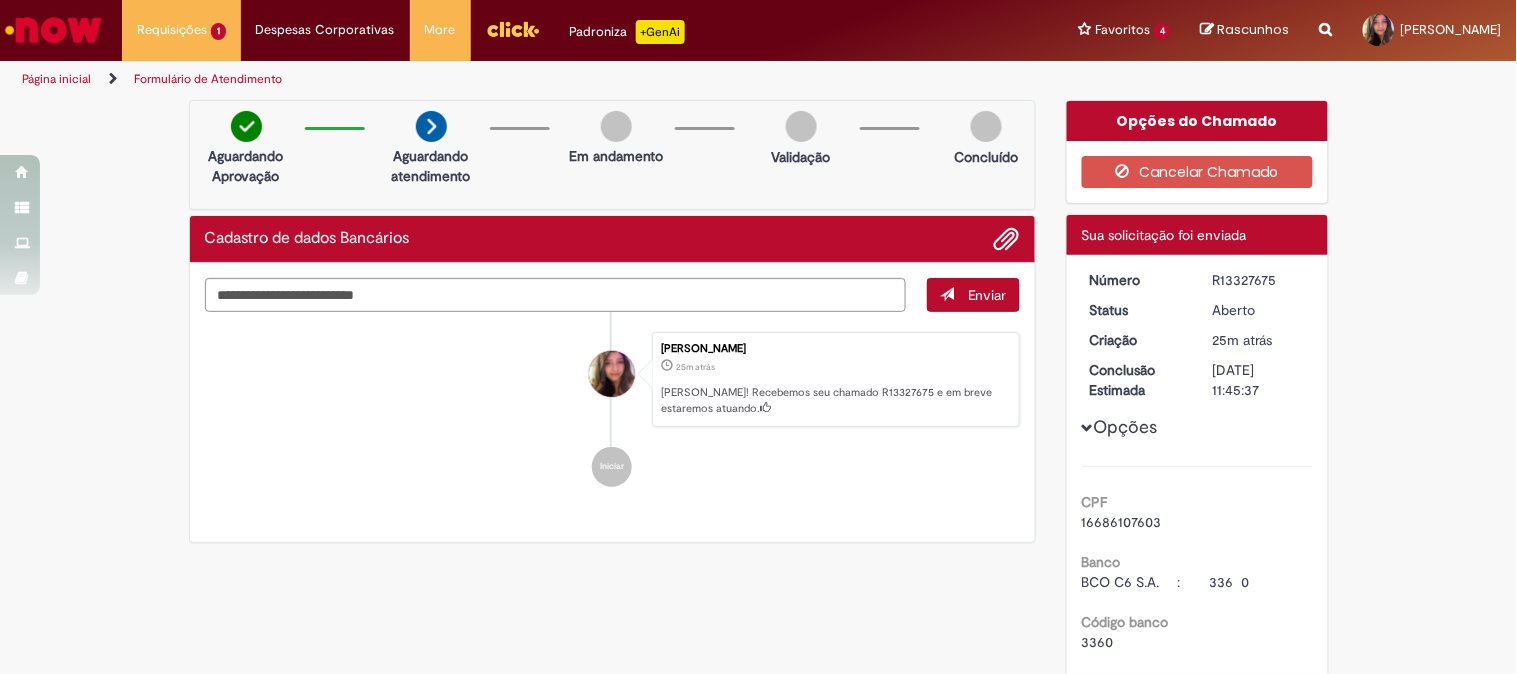 click on "Página inicial" at bounding box center (70, 79) 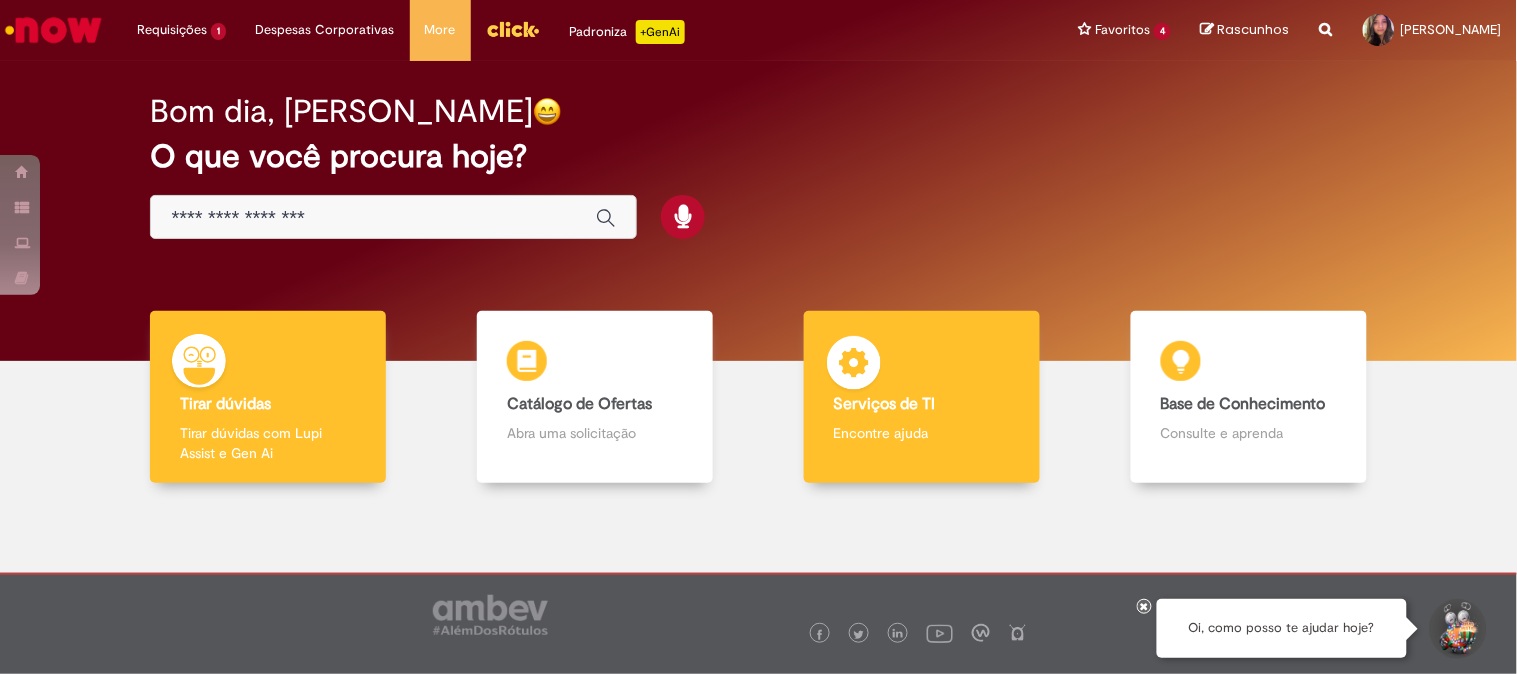 click on "Serviços de TI" at bounding box center [885, 404] 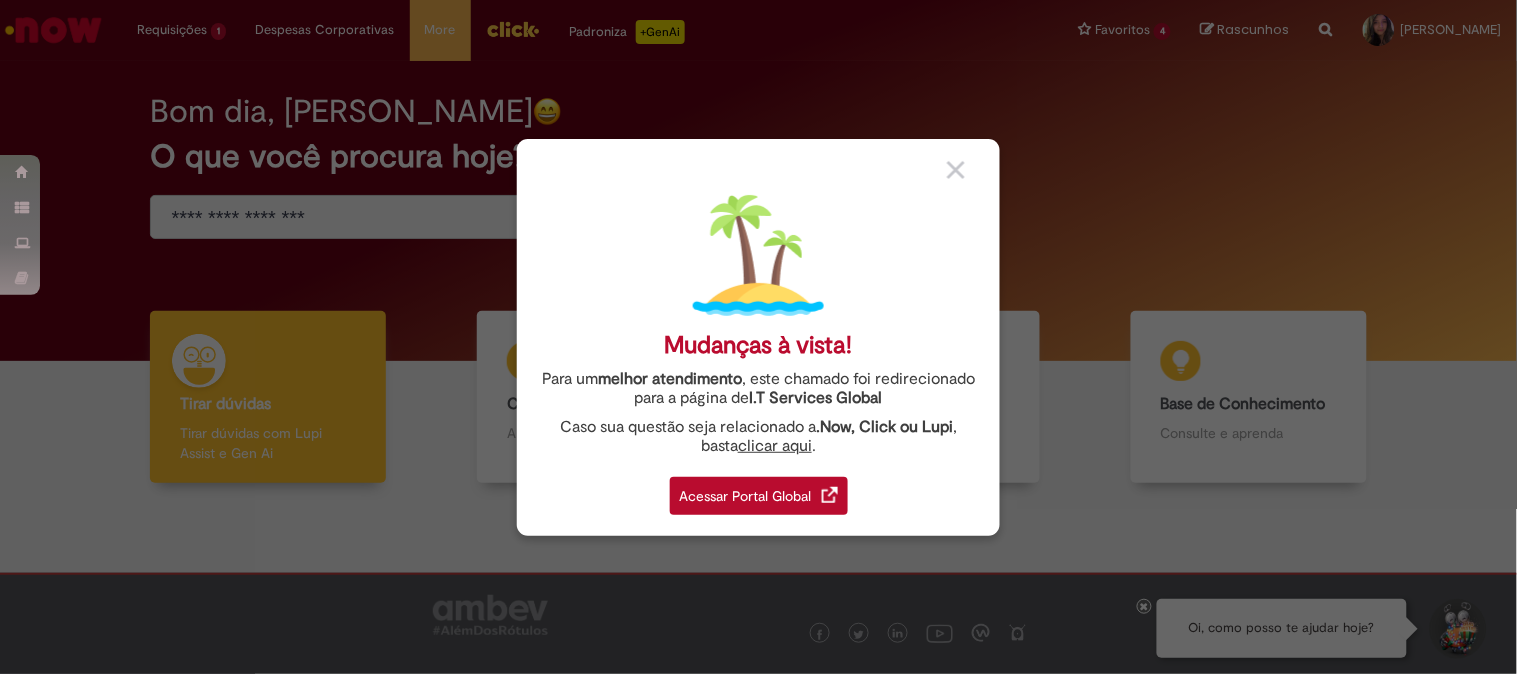click on "Acessar Portal Global" at bounding box center (759, 496) 